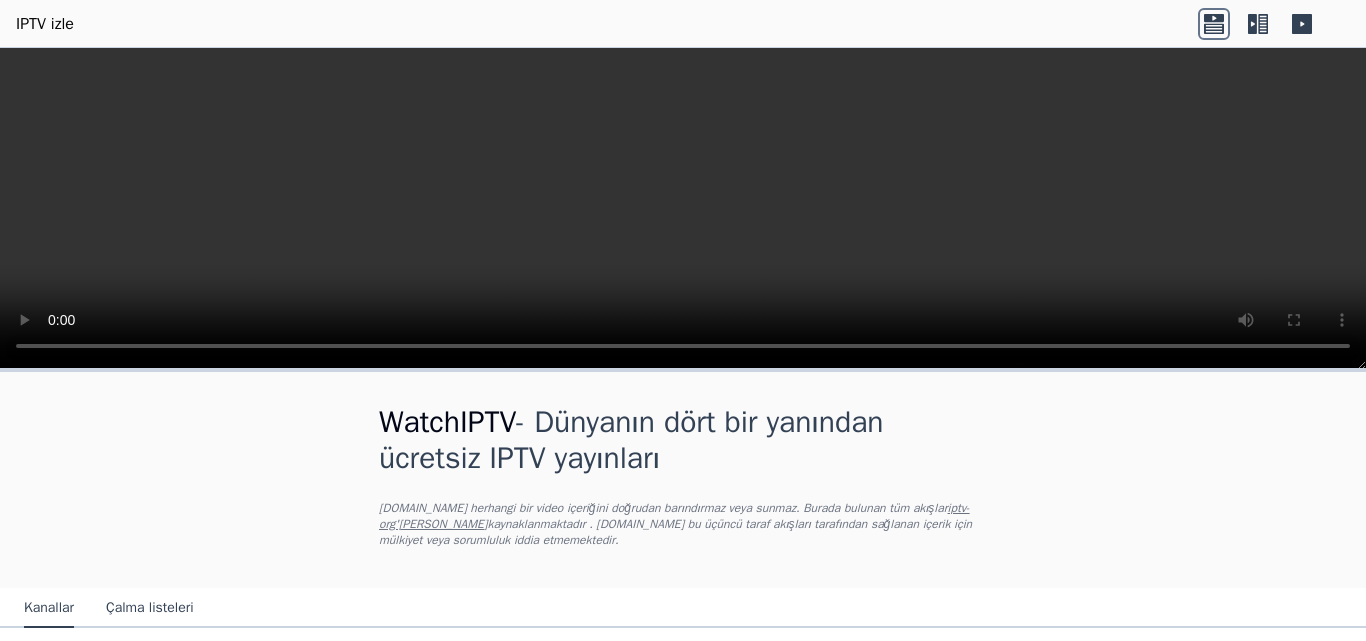 scroll, scrollTop: 0, scrollLeft: 0, axis: both 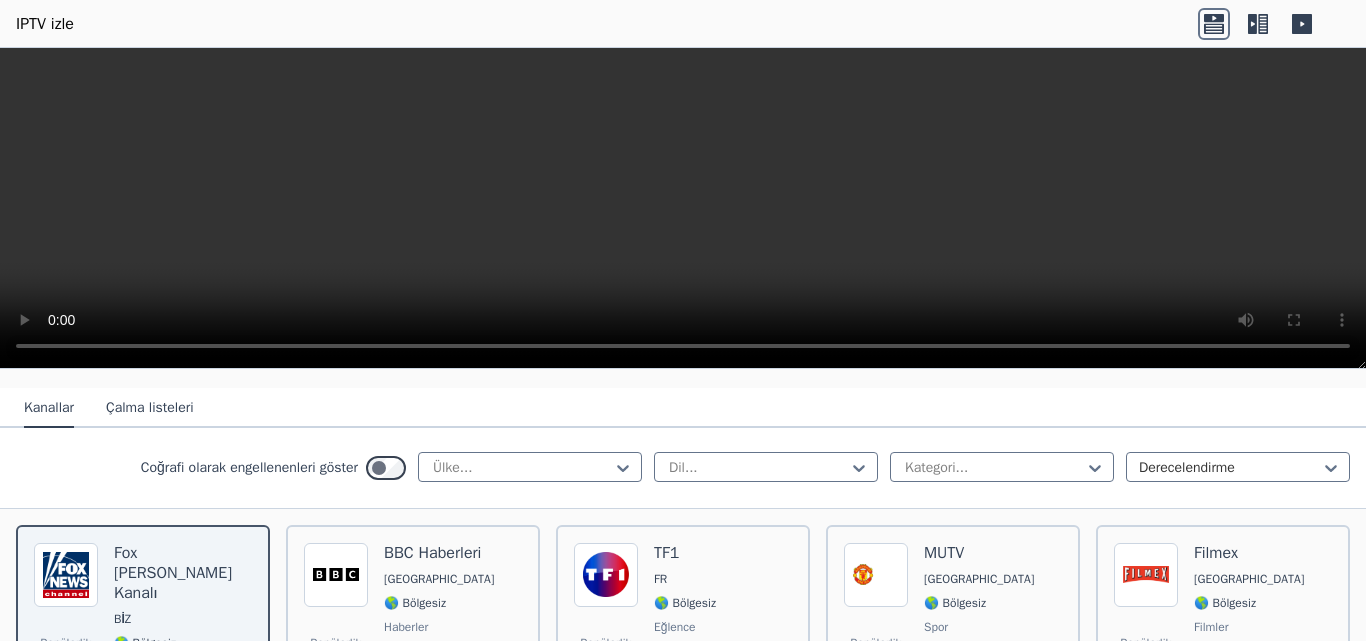 click on "Çalma listeleri" at bounding box center [150, 407] 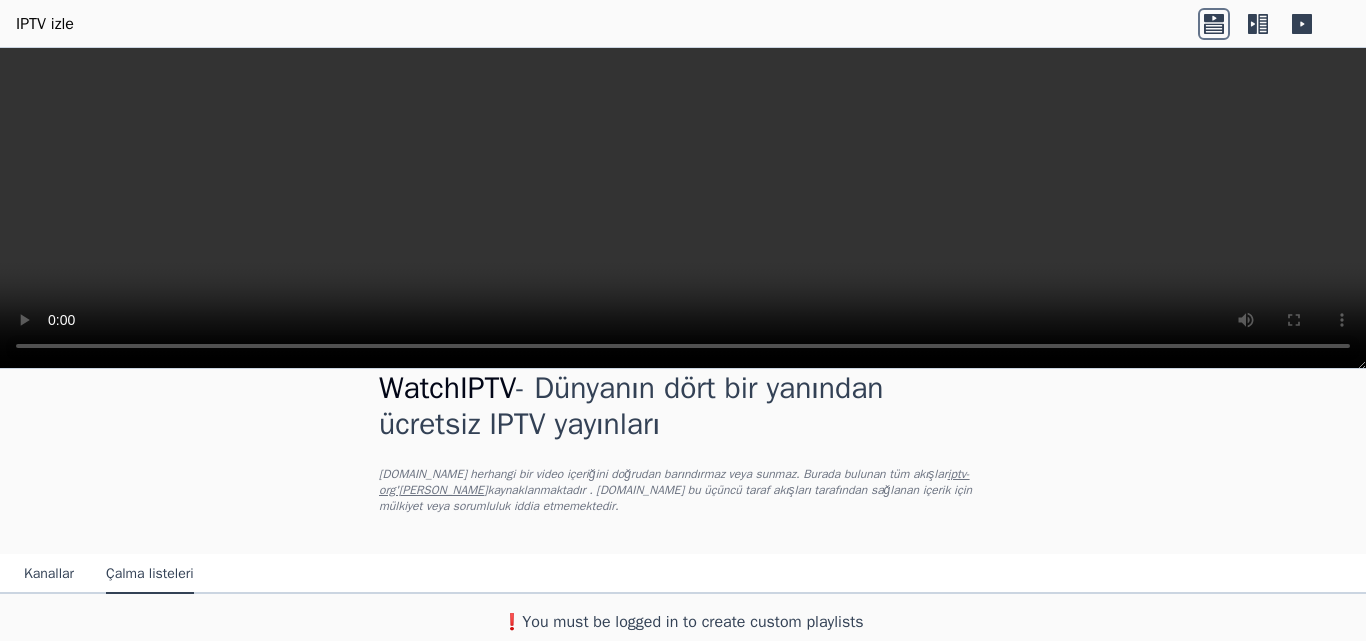 scroll, scrollTop: 34, scrollLeft: 0, axis: vertical 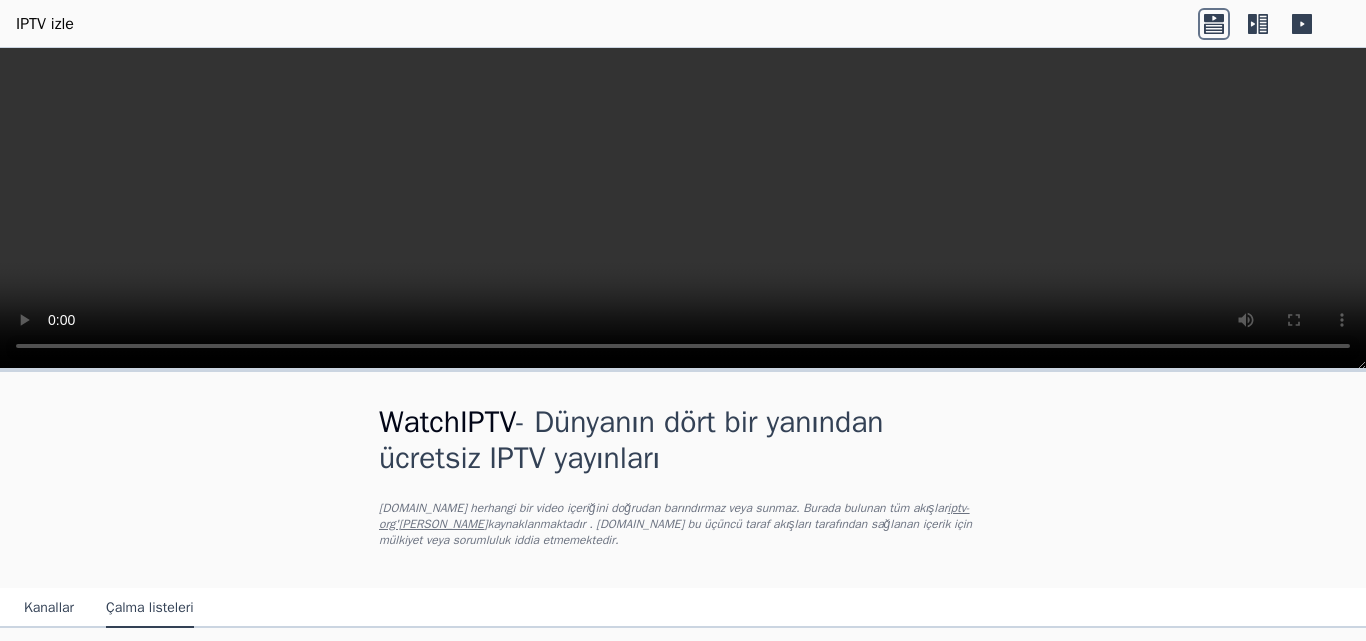 click on "Kanallar" at bounding box center (49, 607) 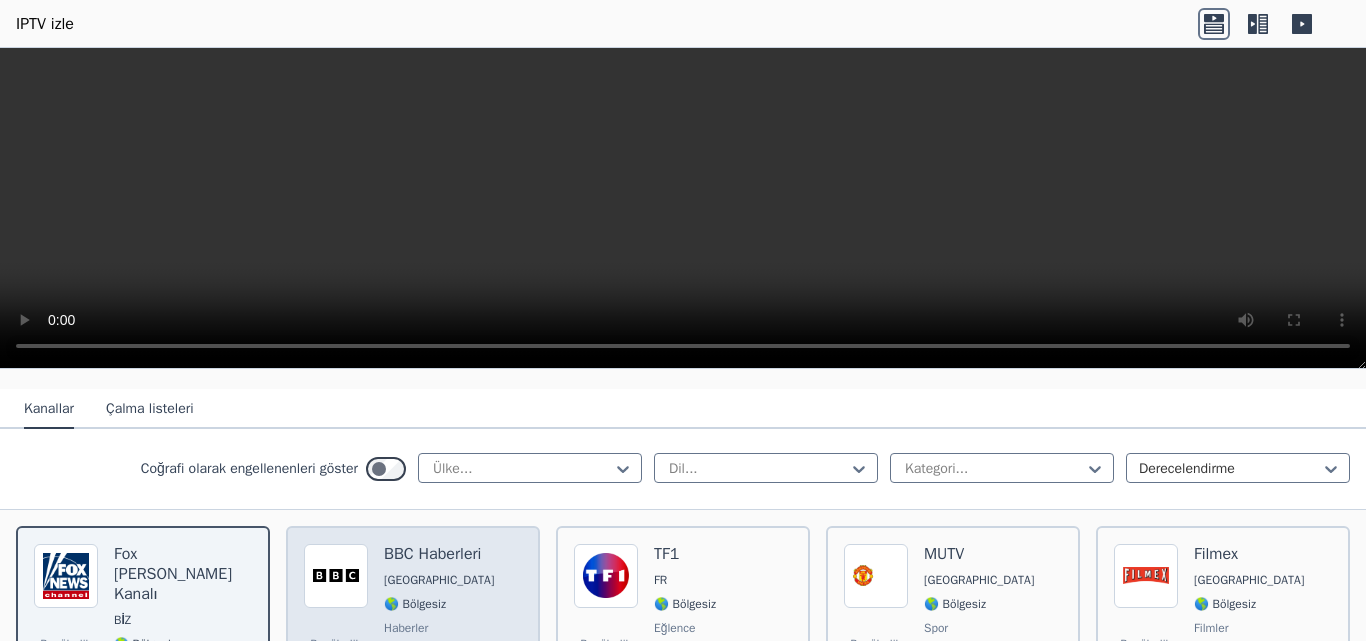 scroll, scrollTop: 300, scrollLeft: 0, axis: vertical 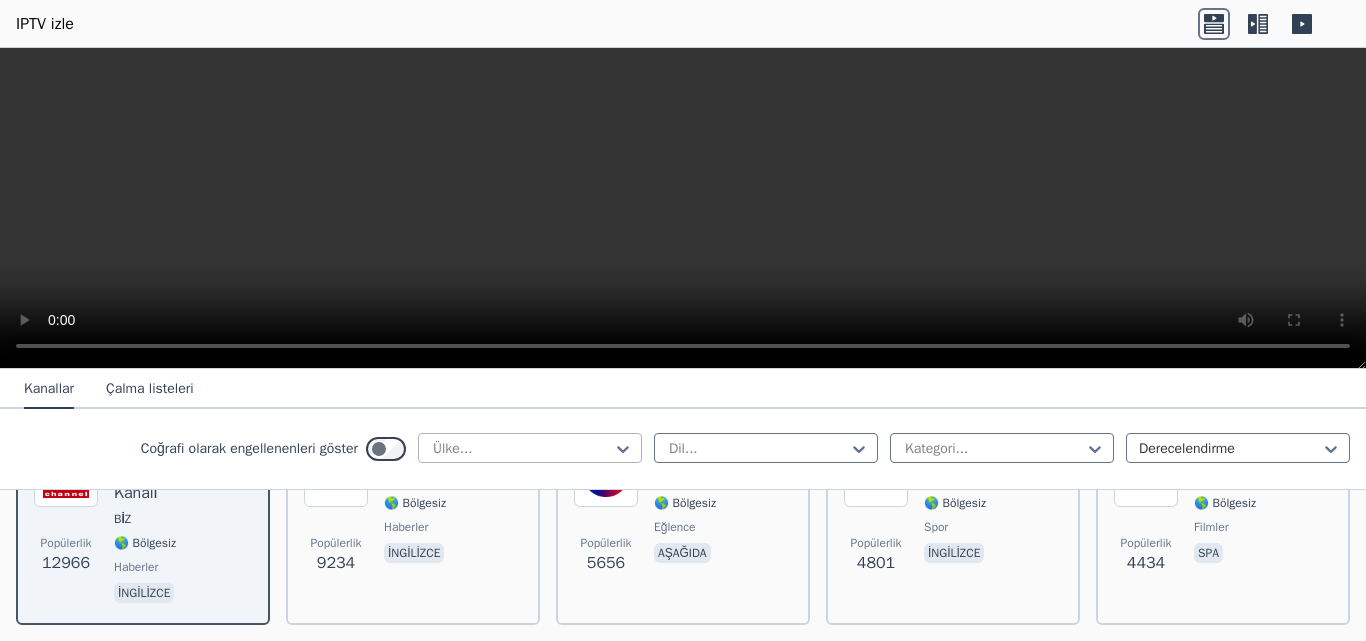 click at bounding box center [522, 449] 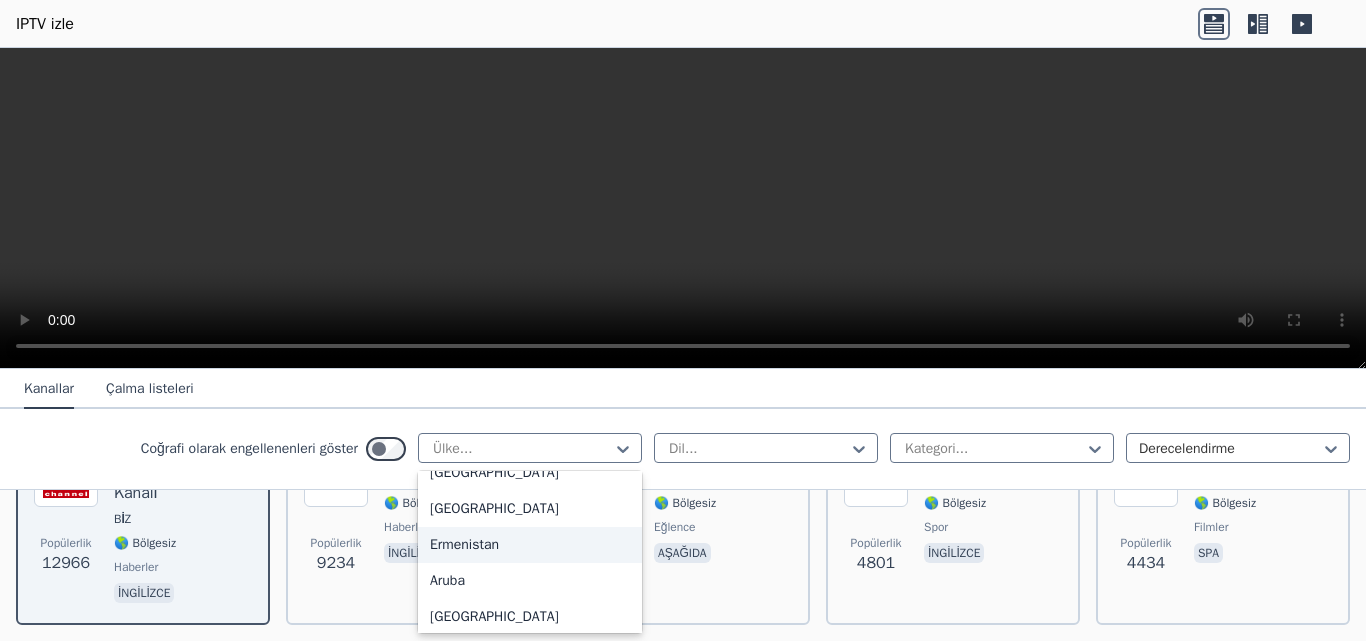 scroll, scrollTop: 300, scrollLeft: 0, axis: vertical 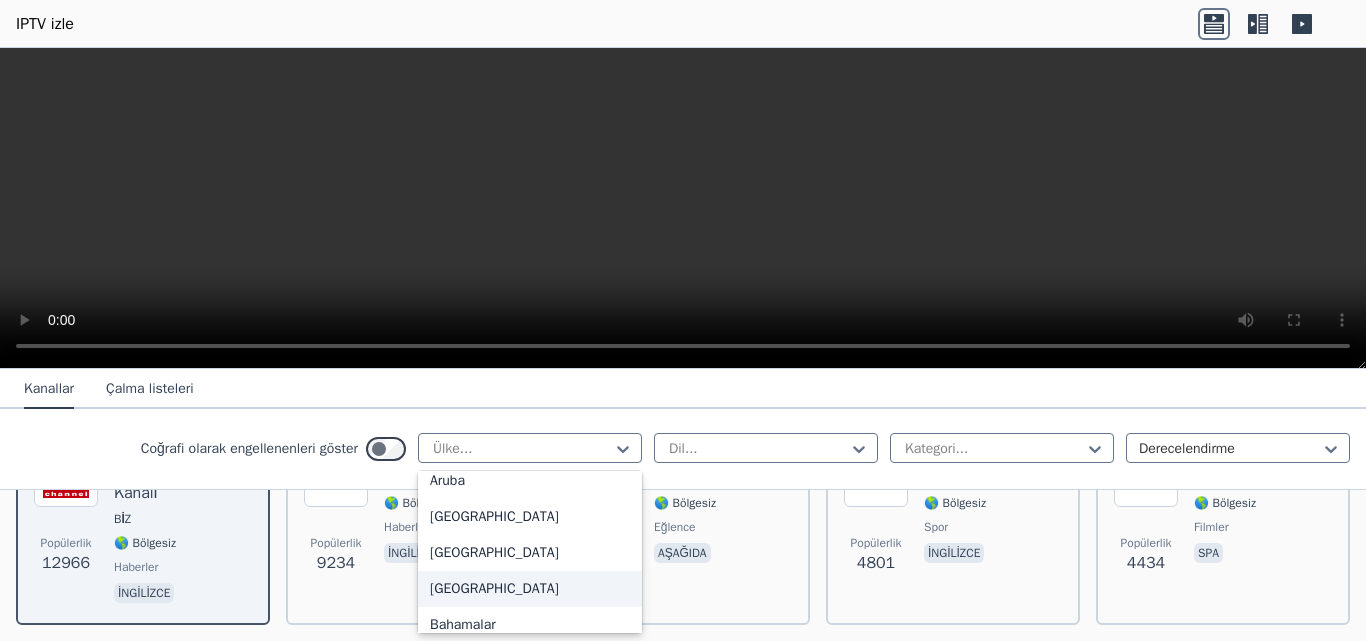 click on "[GEOGRAPHIC_DATA]" at bounding box center [494, 588] 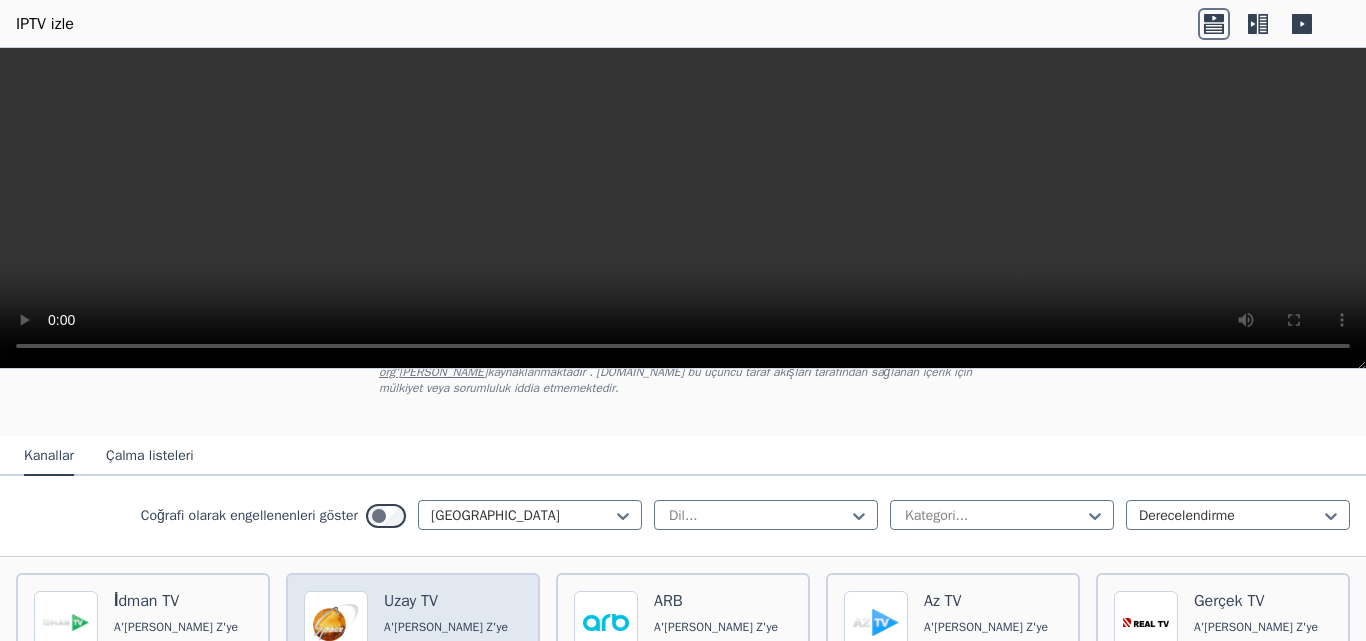 scroll, scrollTop: 200, scrollLeft: 0, axis: vertical 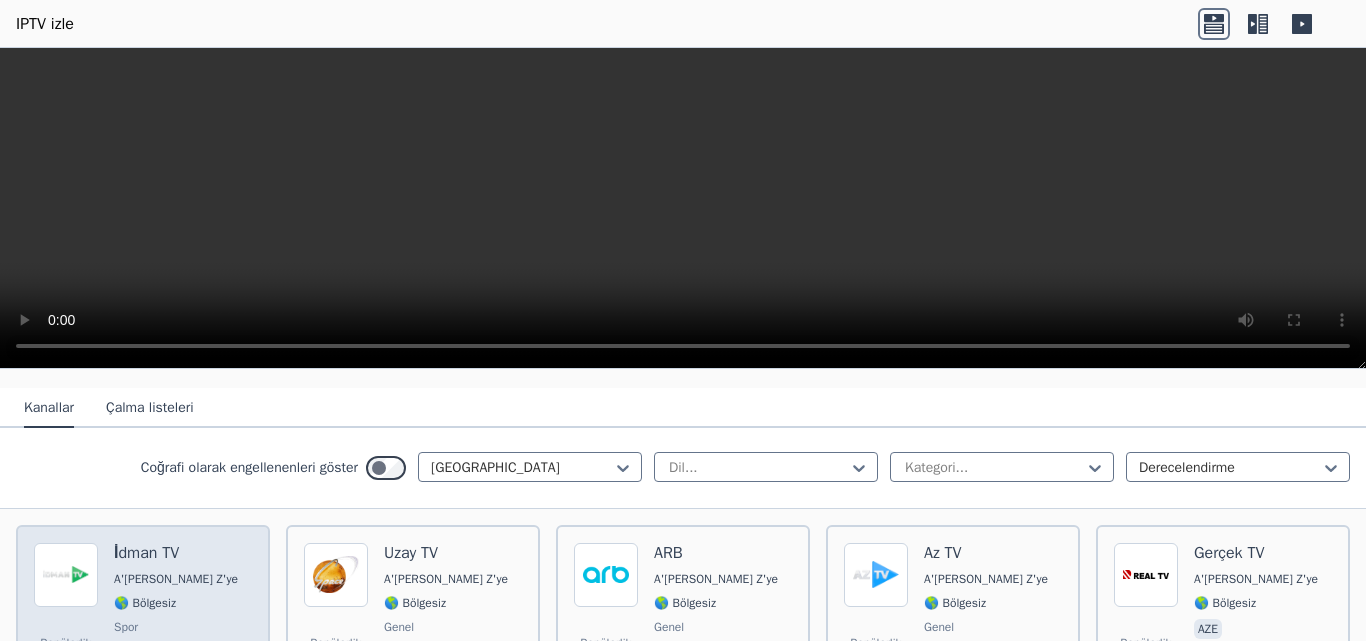 click on "A'[PERSON_NAME] Z'ye" at bounding box center [176, 579] 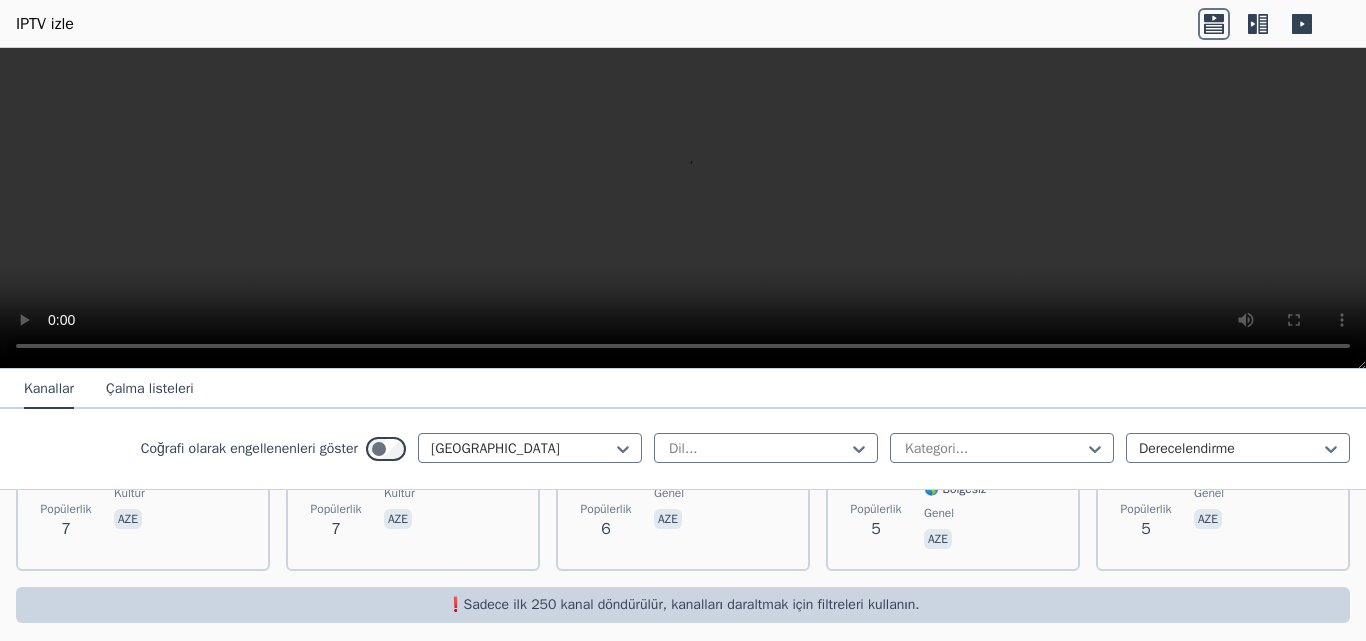 scroll, scrollTop: 739, scrollLeft: 0, axis: vertical 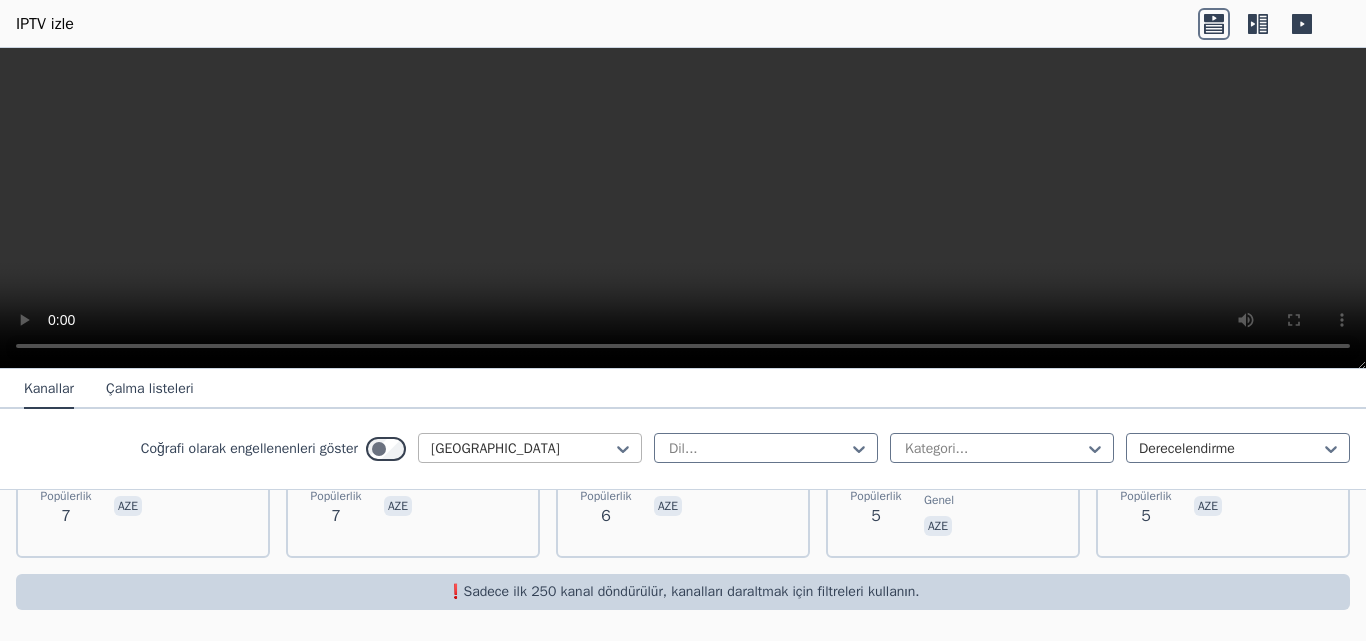 click at bounding box center (522, 449) 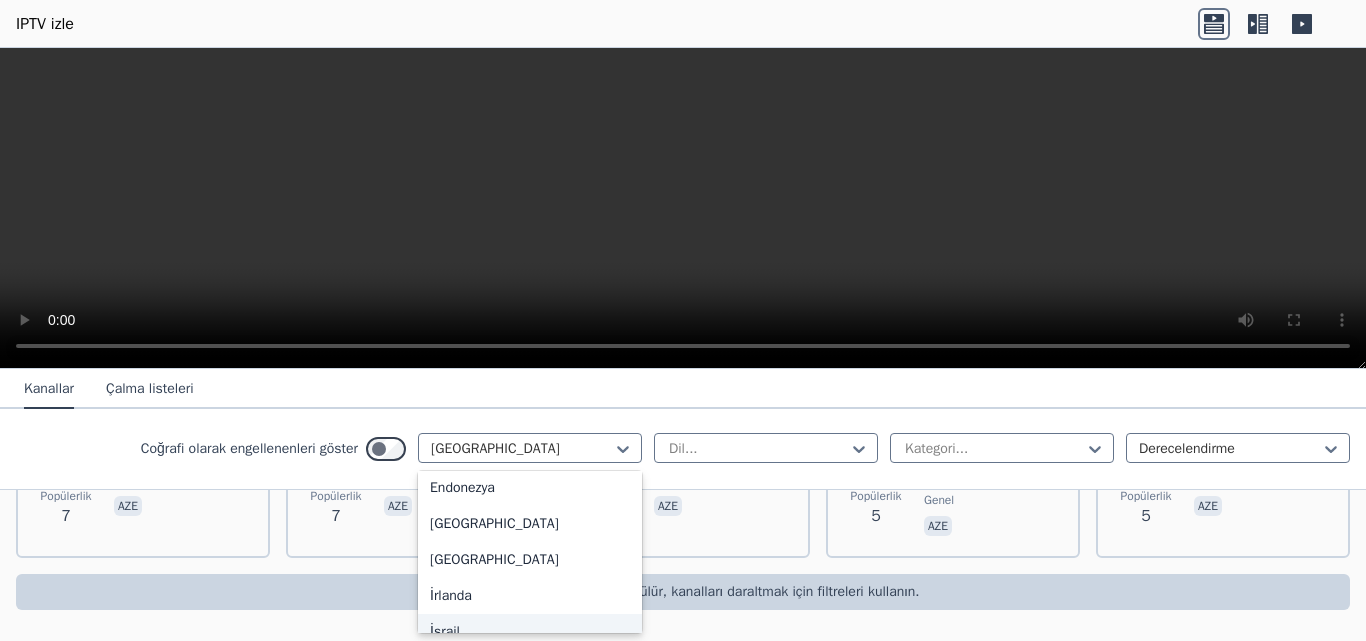 scroll, scrollTop: 3148, scrollLeft: 0, axis: vertical 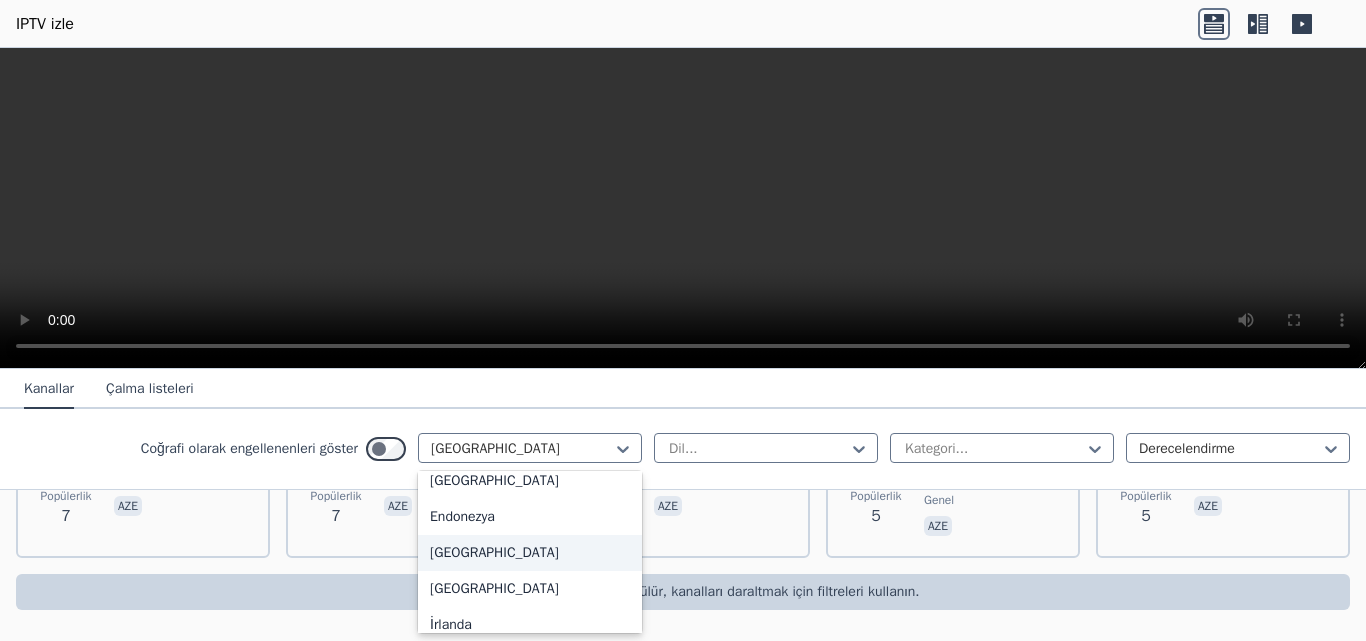 click on "[GEOGRAPHIC_DATA]" at bounding box center [530, 553] 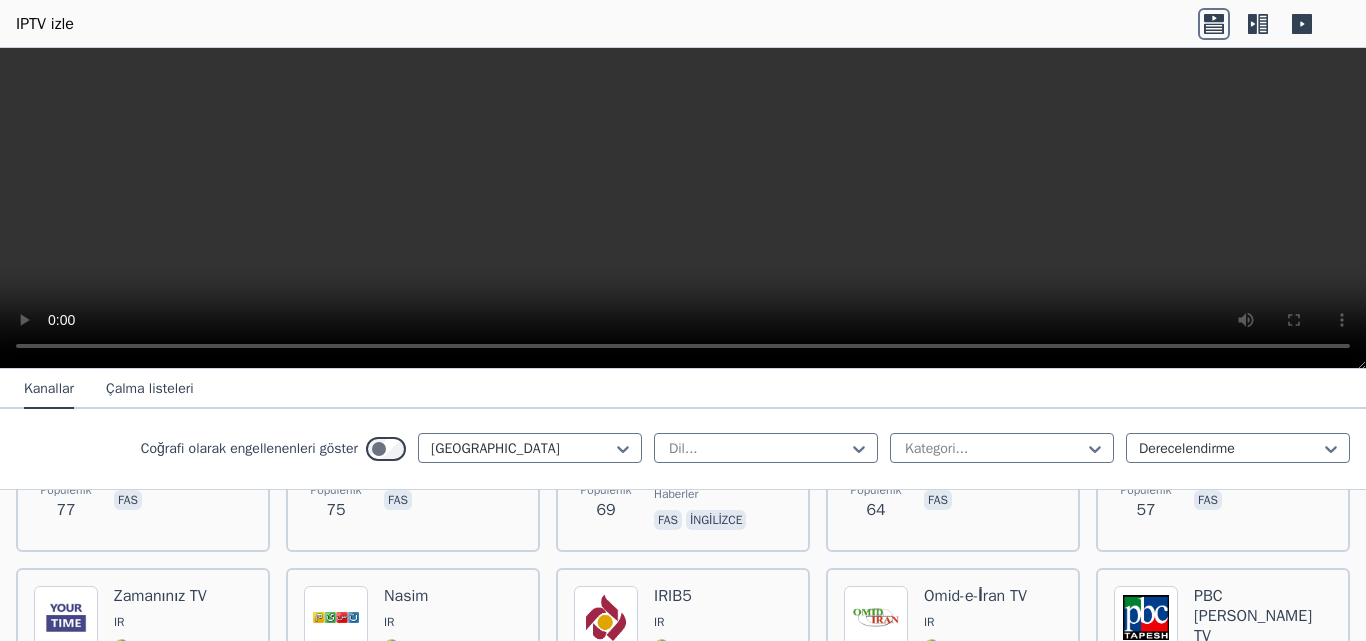 scroll, scrollTop: 800, scrollLeft: 0, axis: vertical 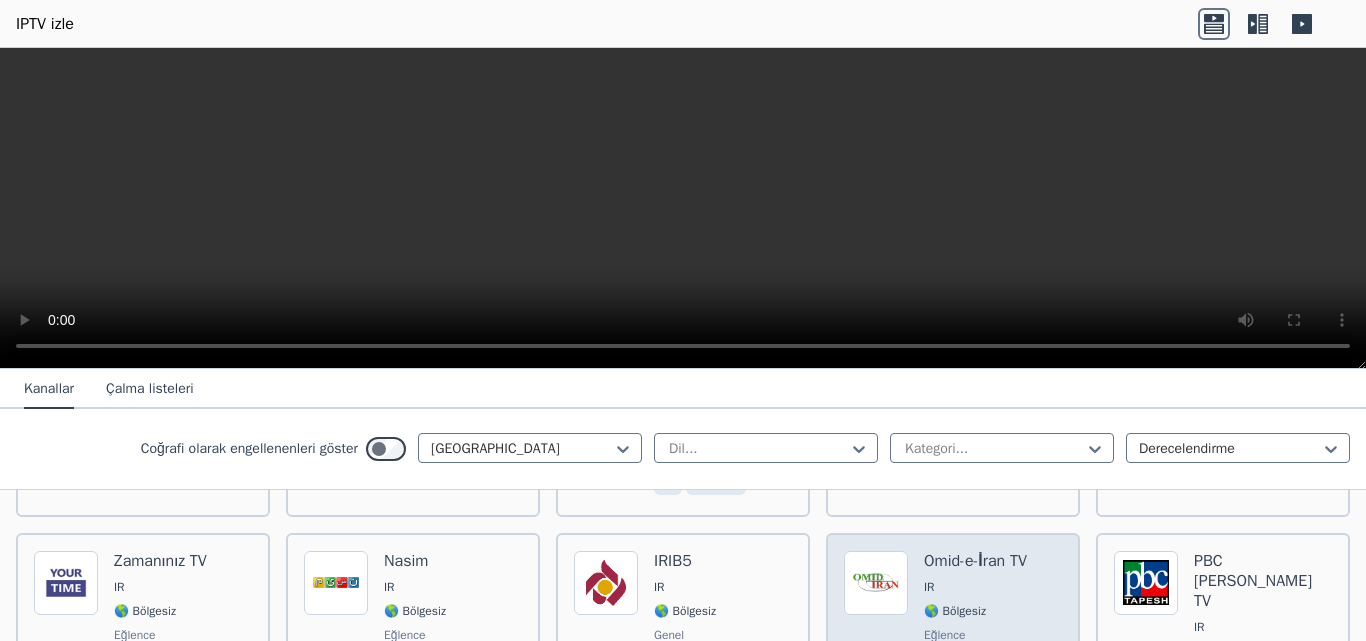 click on "IR" at bounding box center (975, 587) 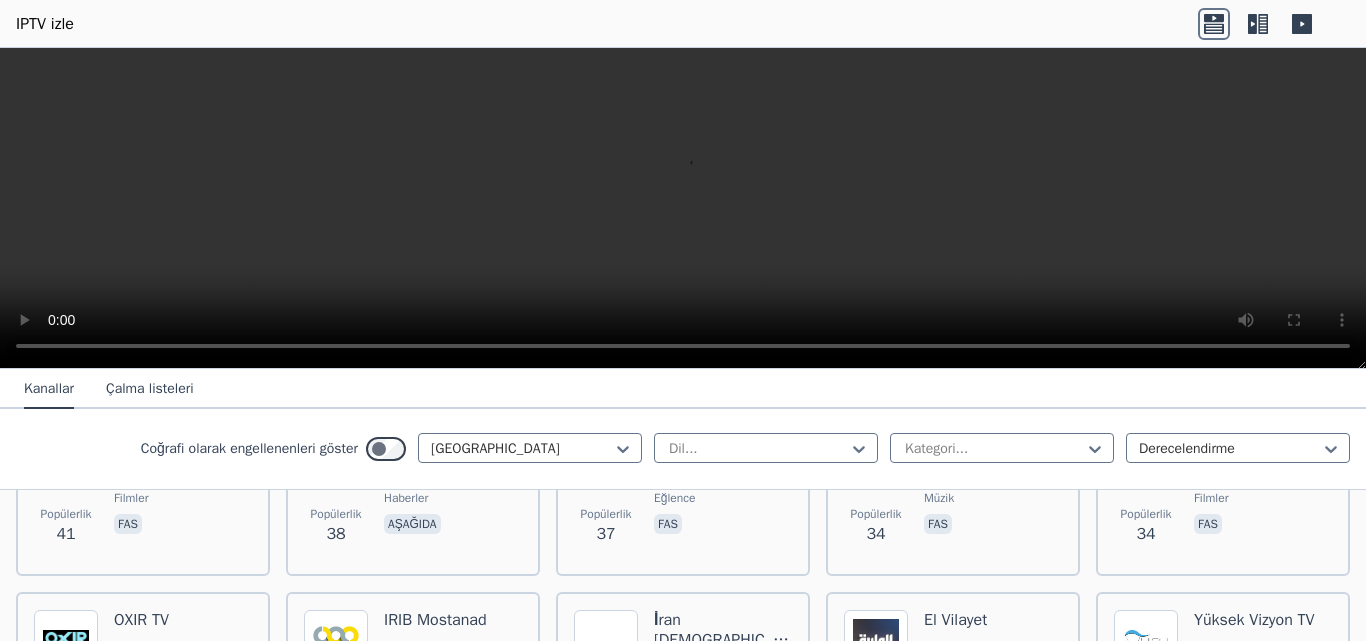 scroll, scrollTop: 1200, scrollLeft: 0, axis: vertical 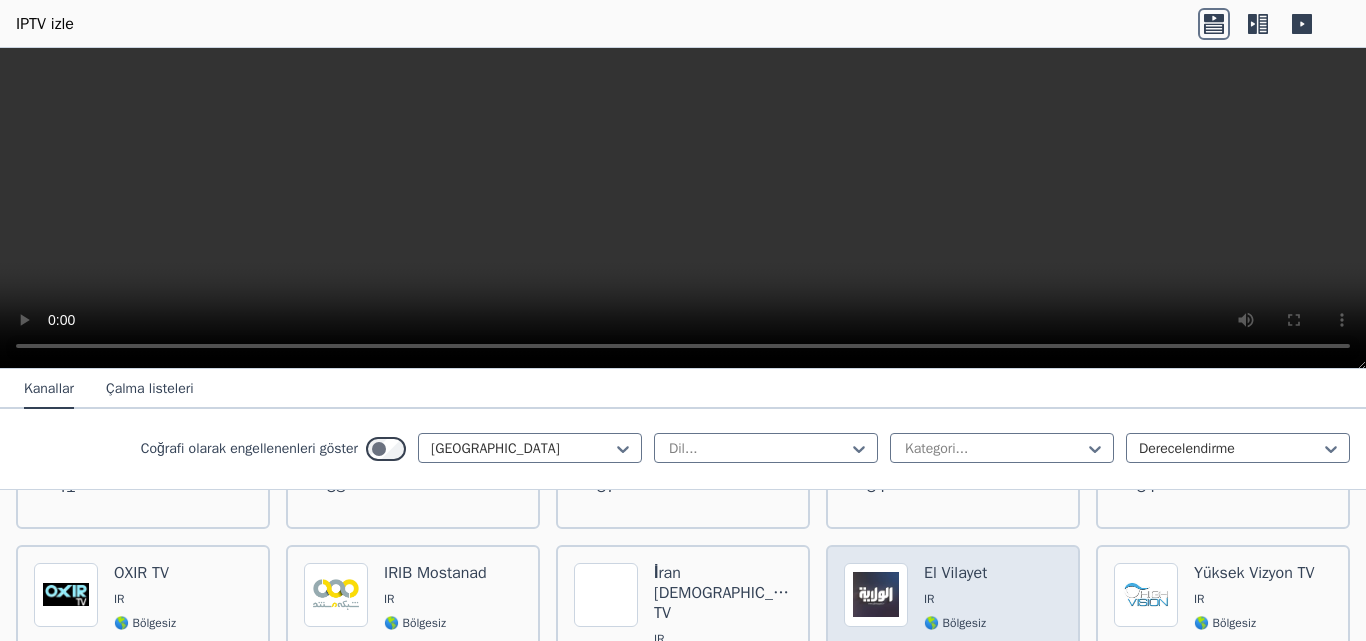 click on "Popülerlik 24 El Vilayet IR 🌎 Bölgesiz din ara" at bounding box center (953, 645) 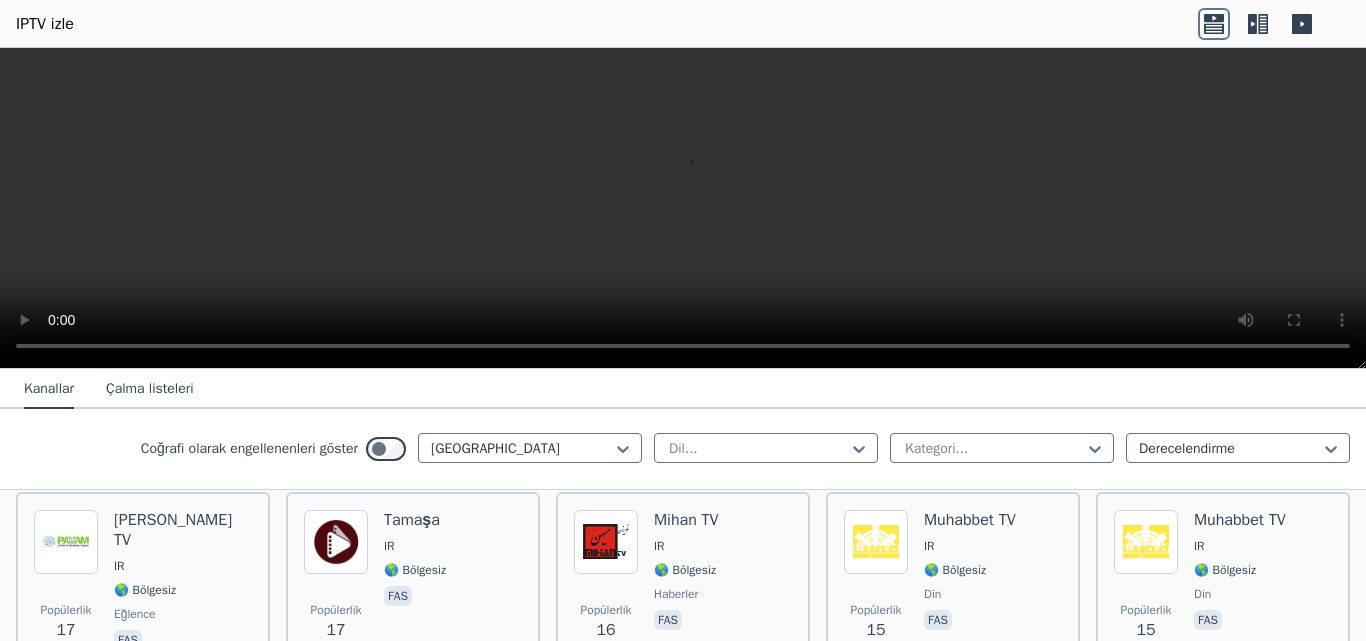 scroll, scrollTop: 1700, scrollLeft: 0, axis: vertical 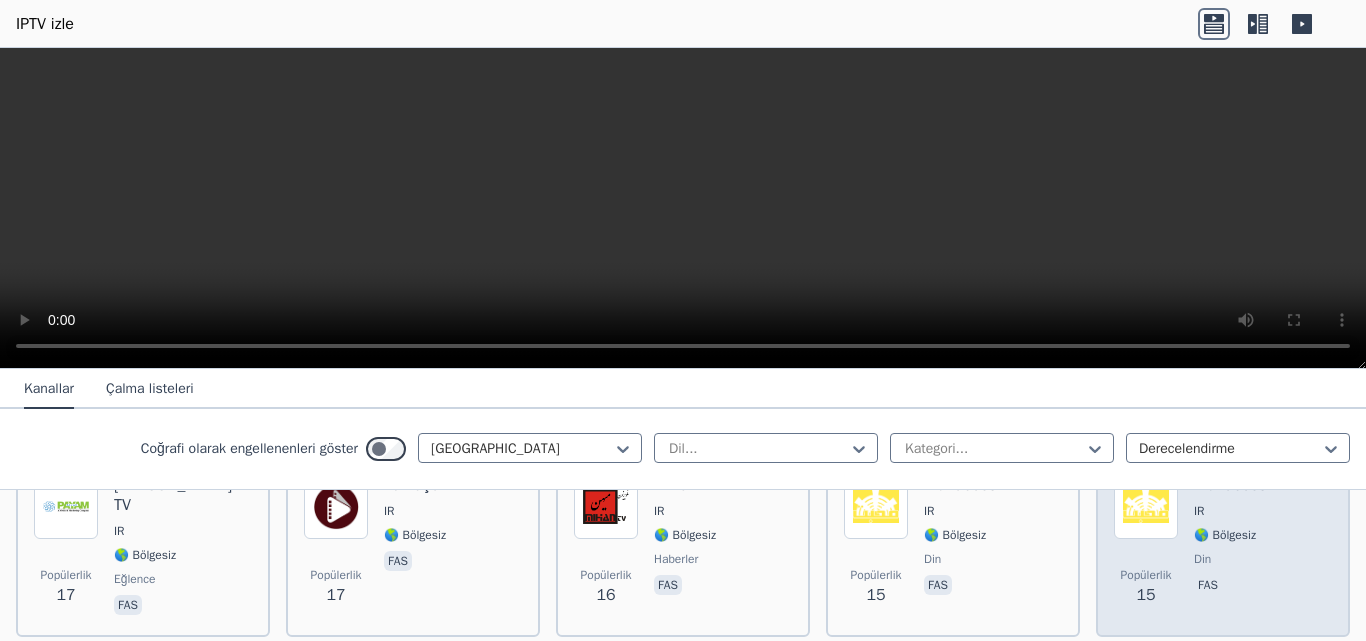 click on "Popülerlik 15 Muhabbet TV IR 🌎 Bölgesiz din fas" at bounding box center [1223, 547] 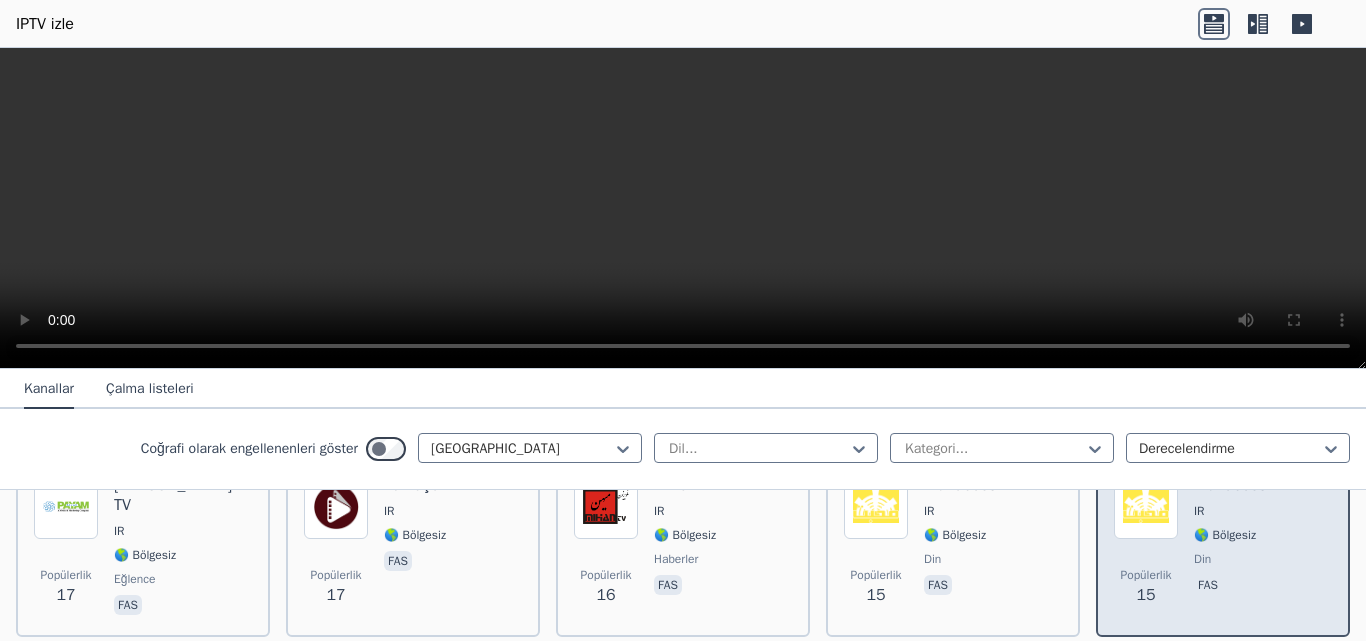 click on "Popülerlik 15 Muhabbet TV IR 🌎 Bölgesiz din fas" at bounding box center (1223, 547) 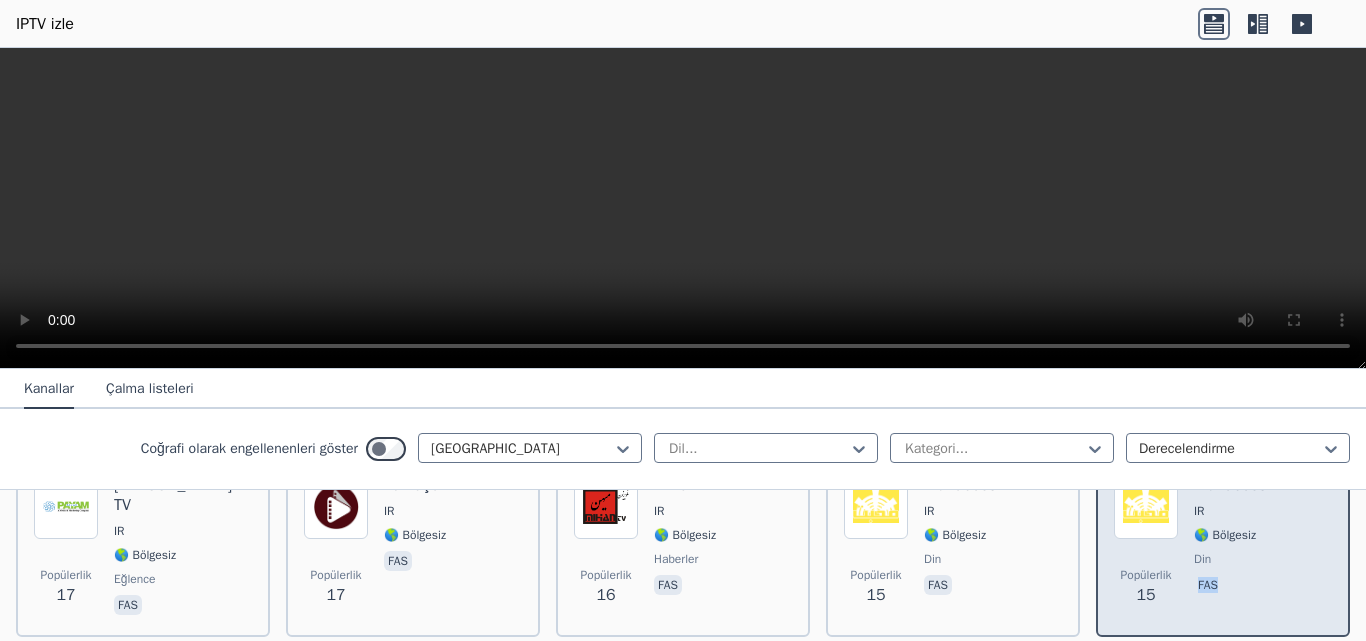 click on "Popülerlik 15 Muhabbet TV IR 🌎 Bölgesiz din fas" at bounding box center [1223, 547] 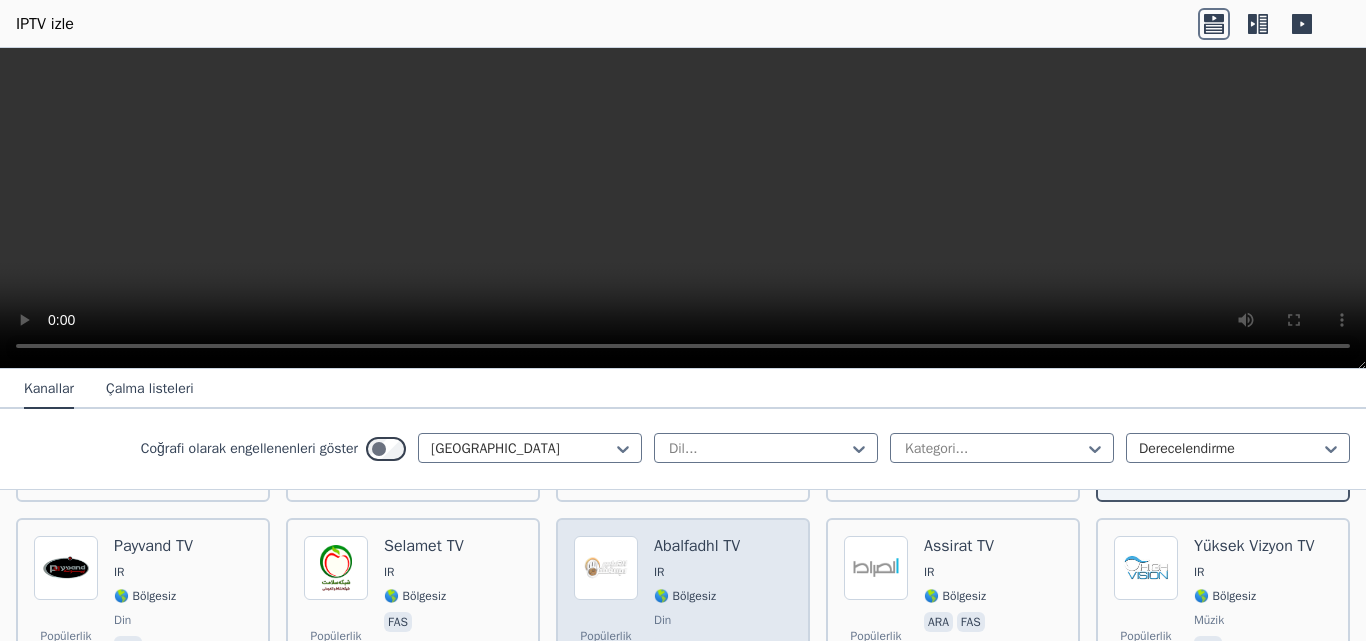 scroll, scrollTop: 1800, scrollLeft: 0, axis: vertical 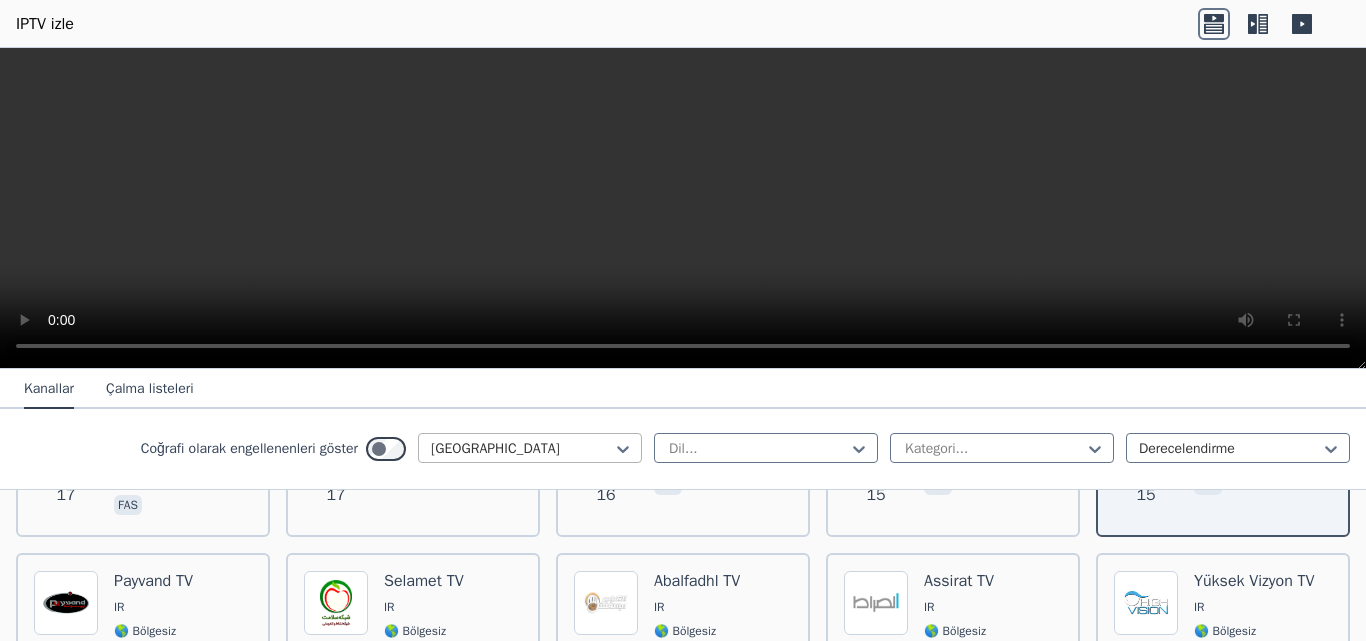 click at bounding box center (522, 449) 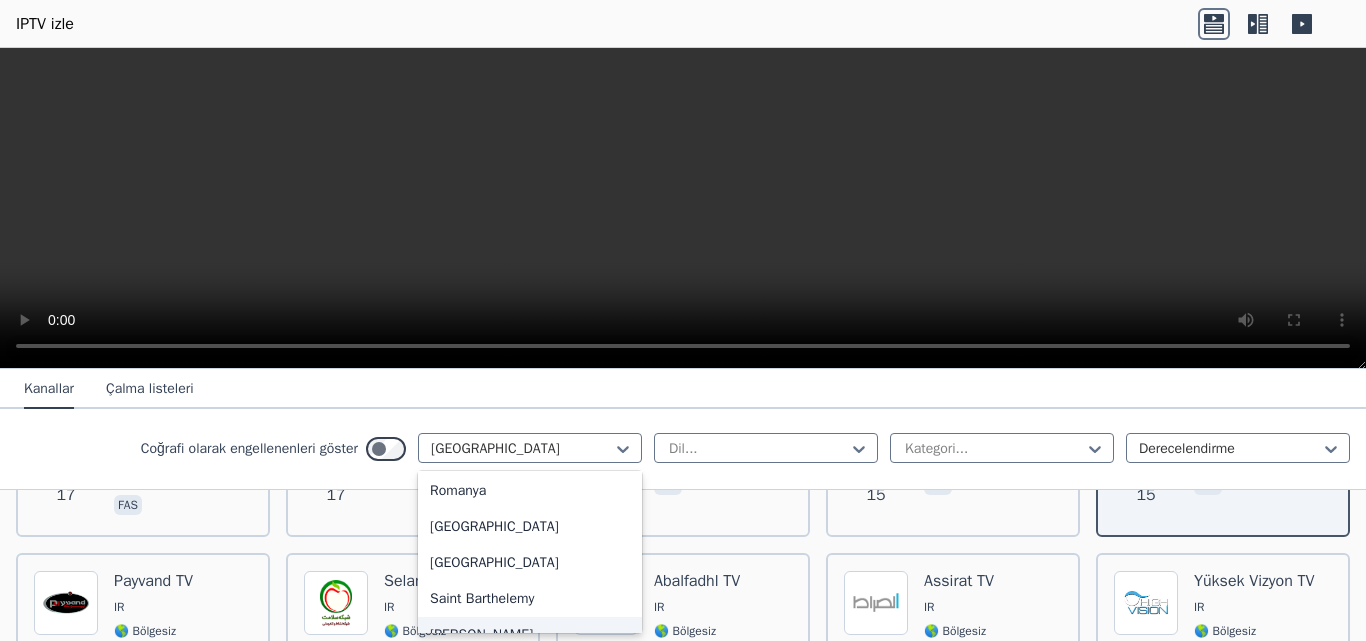 scroll, scrollTop: 5540, scrollLeft: 0, axis: vertical 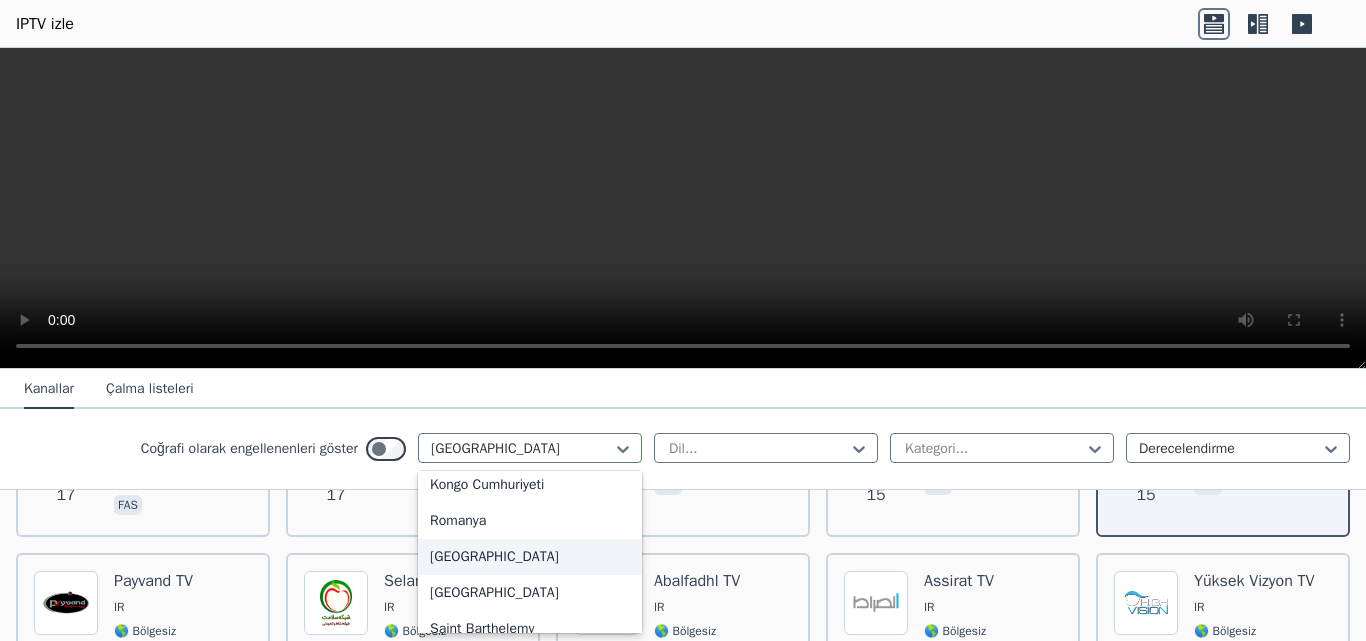 click on "[GEOGRAPHIC_DATA]" at bounding box center (530, 557) 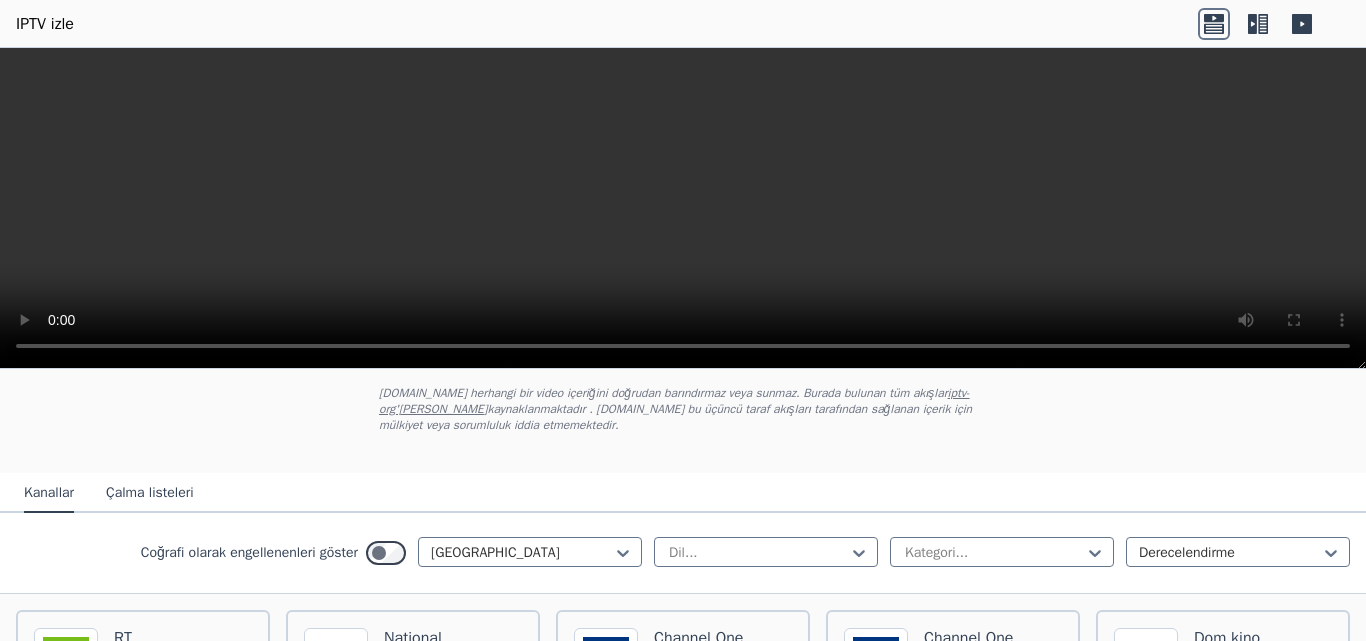 scroll, scrollTop: 200, scrollLeft: 0, axis: vertical 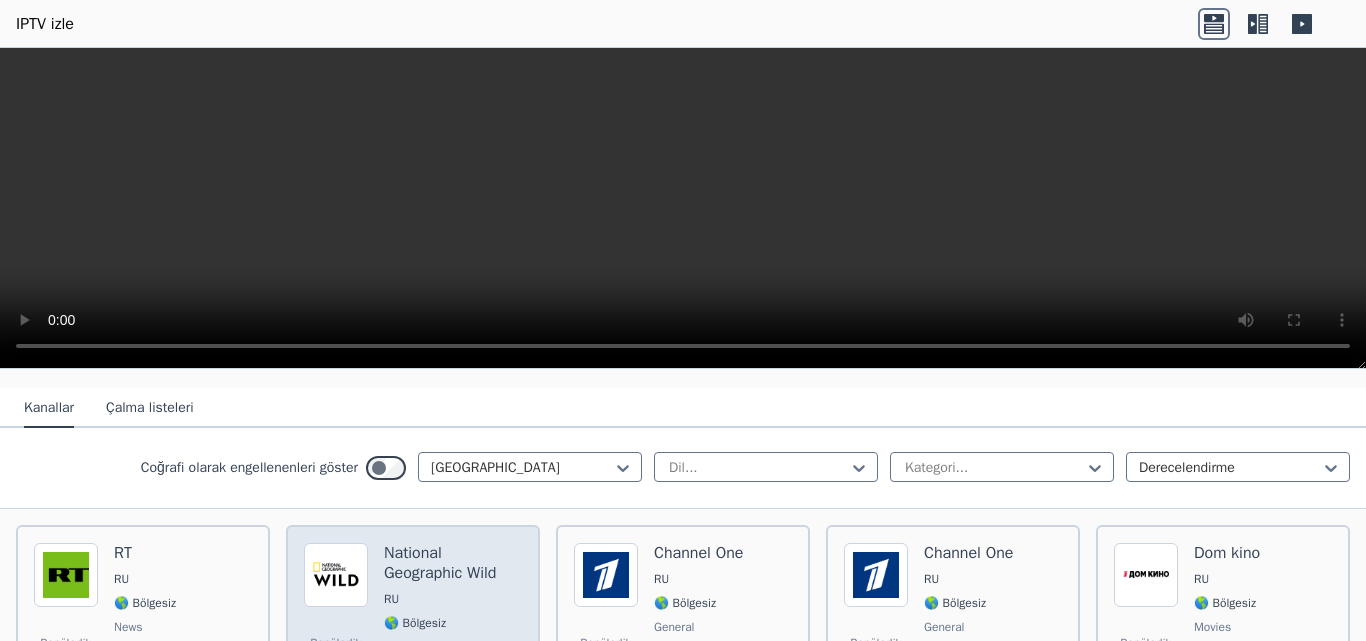 click on "National Geographic Wild" at bounding box center (453, 563) 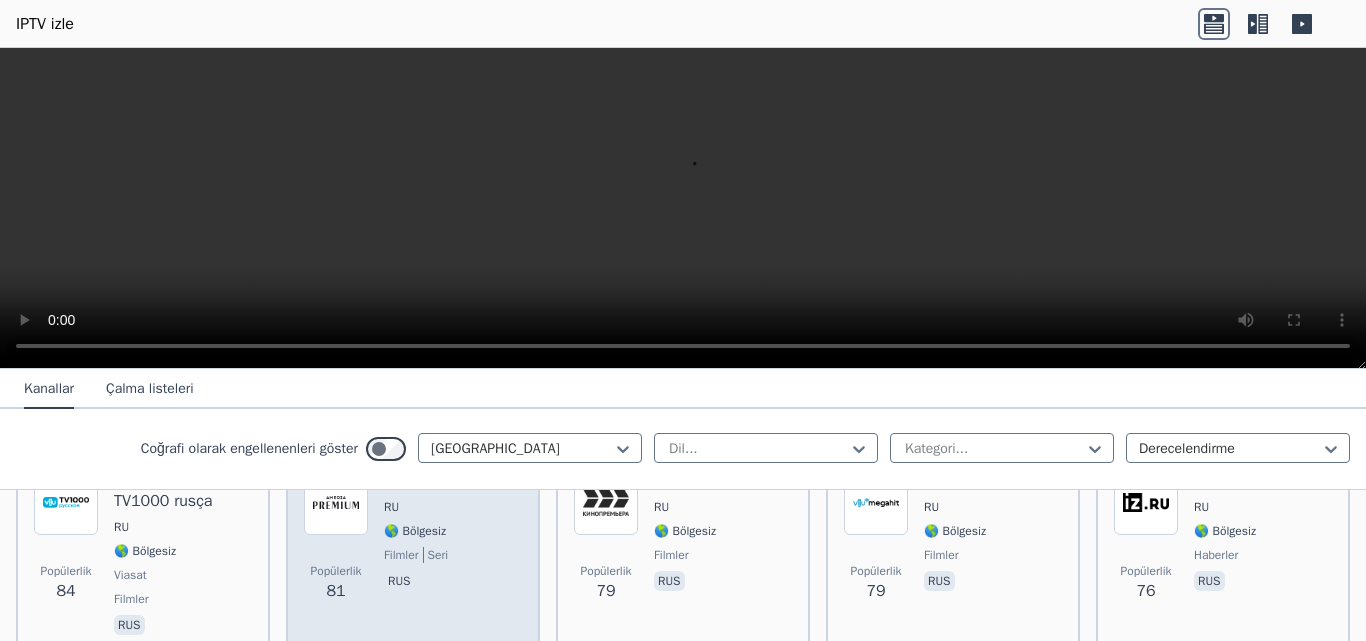scroll, scrollTop: 1800, scrollLeft: 0, axis: vertical 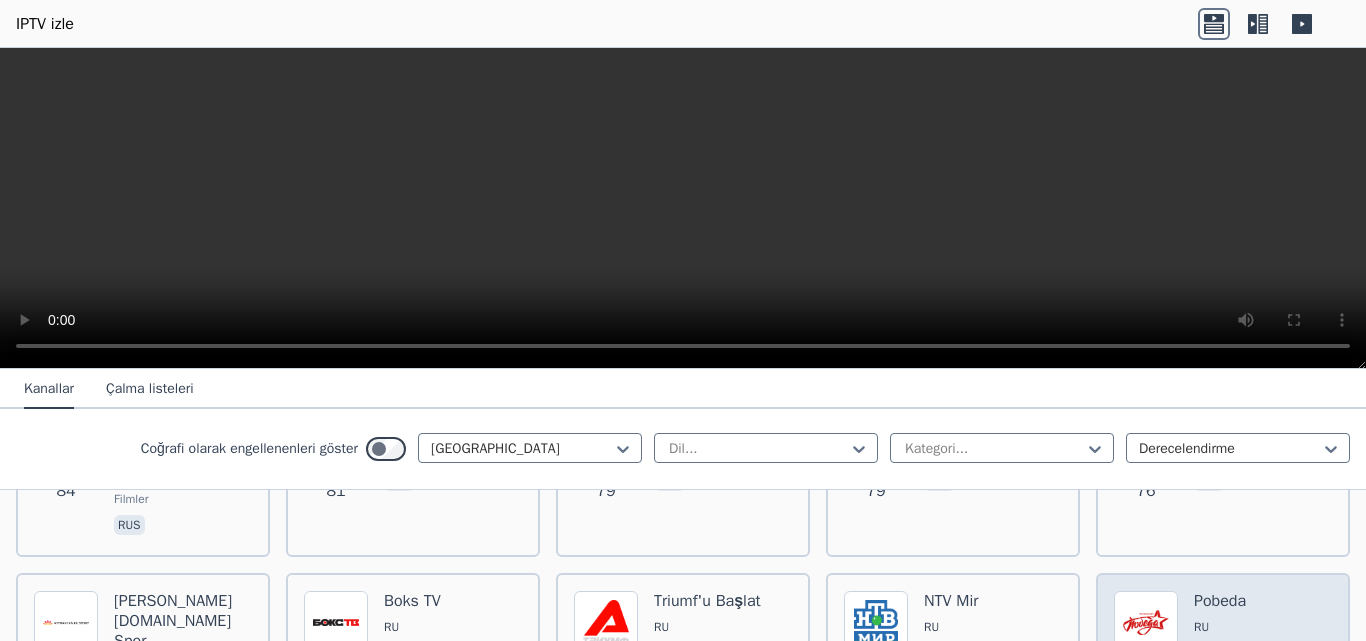 click on "Pobeda RU 🌎 Bölgesiz rus" at bounding box center (1225, 673) 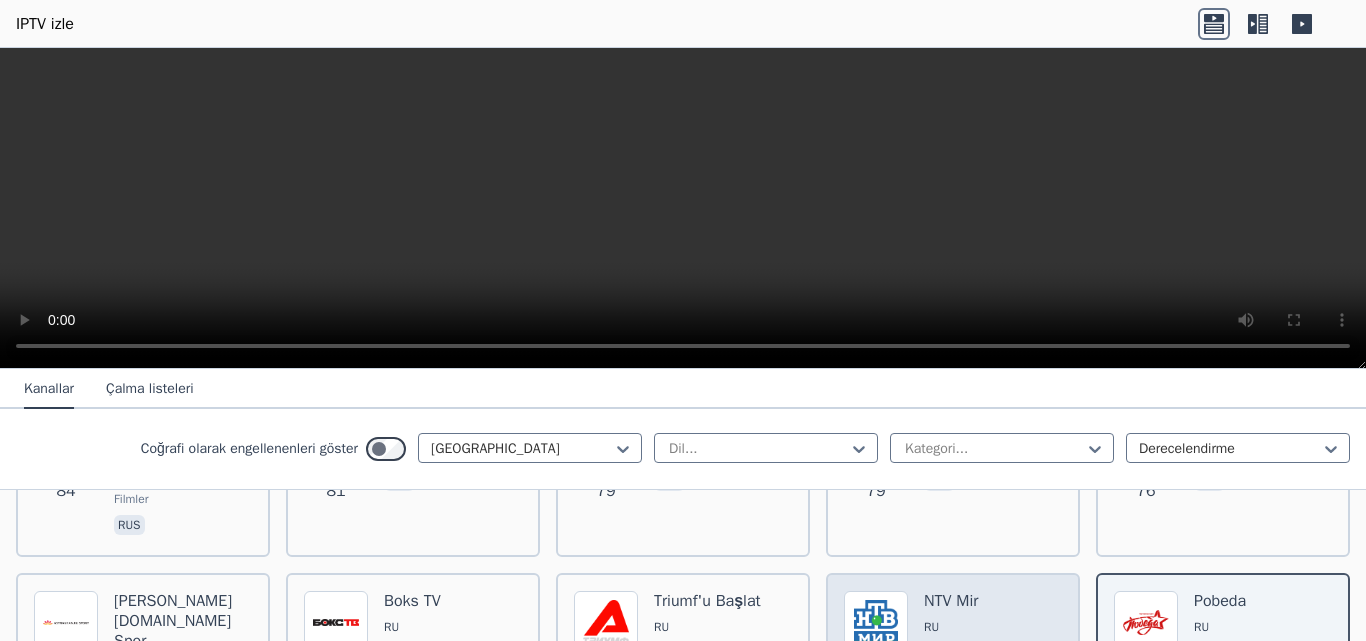click at bounding box center [876, 623] 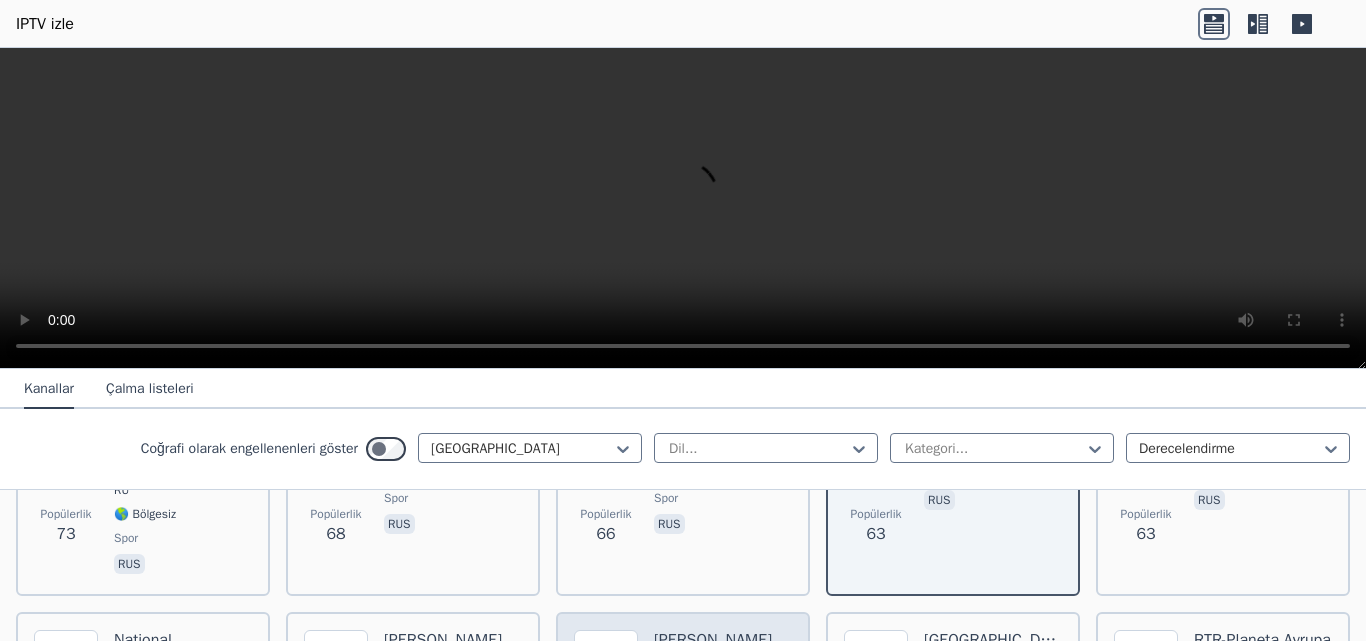 scroll, scrollTop: 2000, scrollLeft: 0, axis: vertical 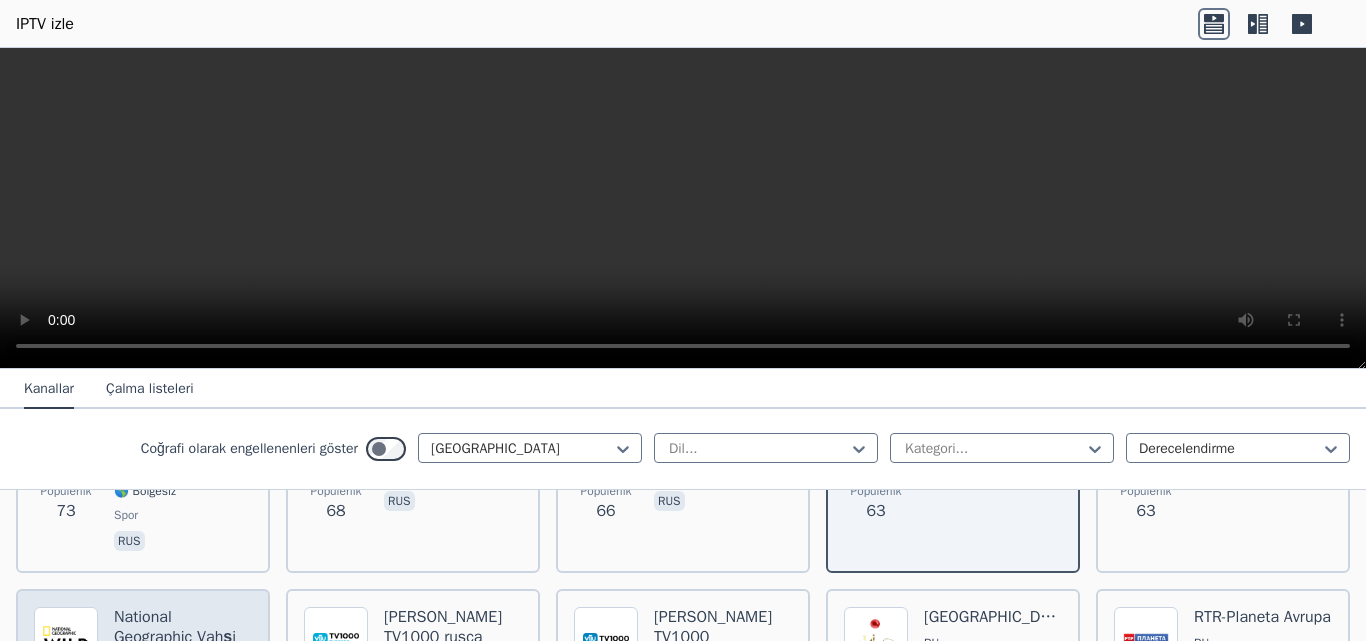 click at bounding box center (66, 639) 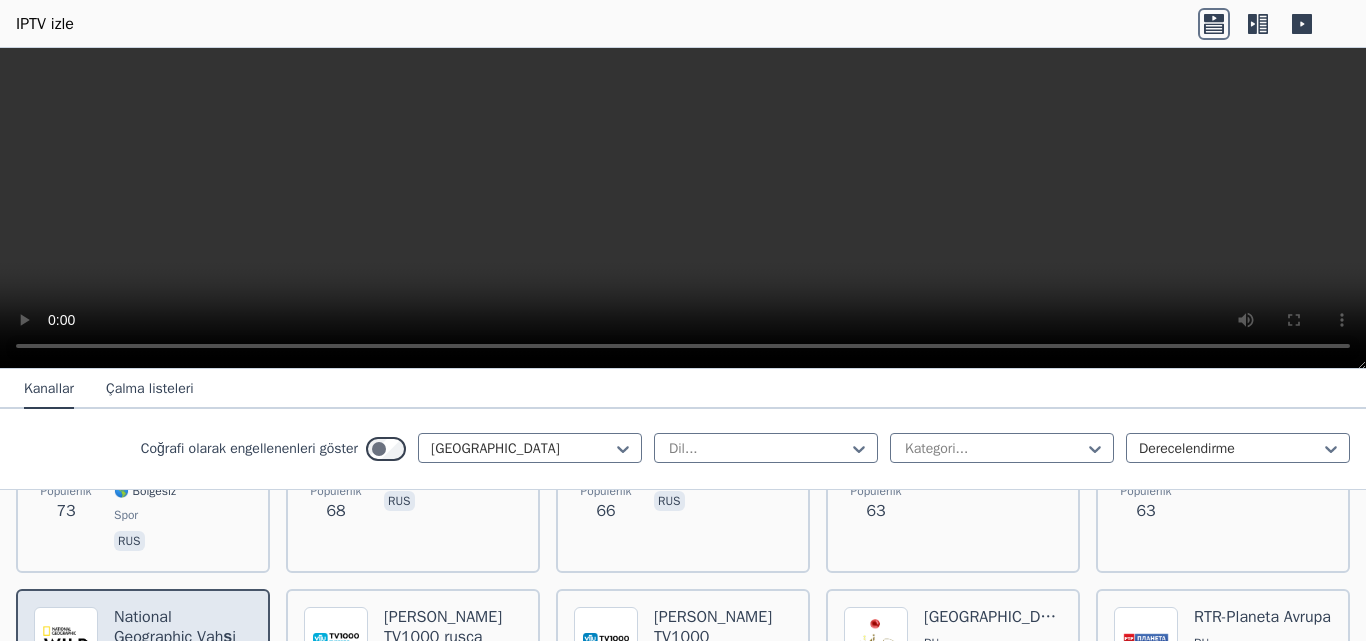 click at bounding box center [66, 639] 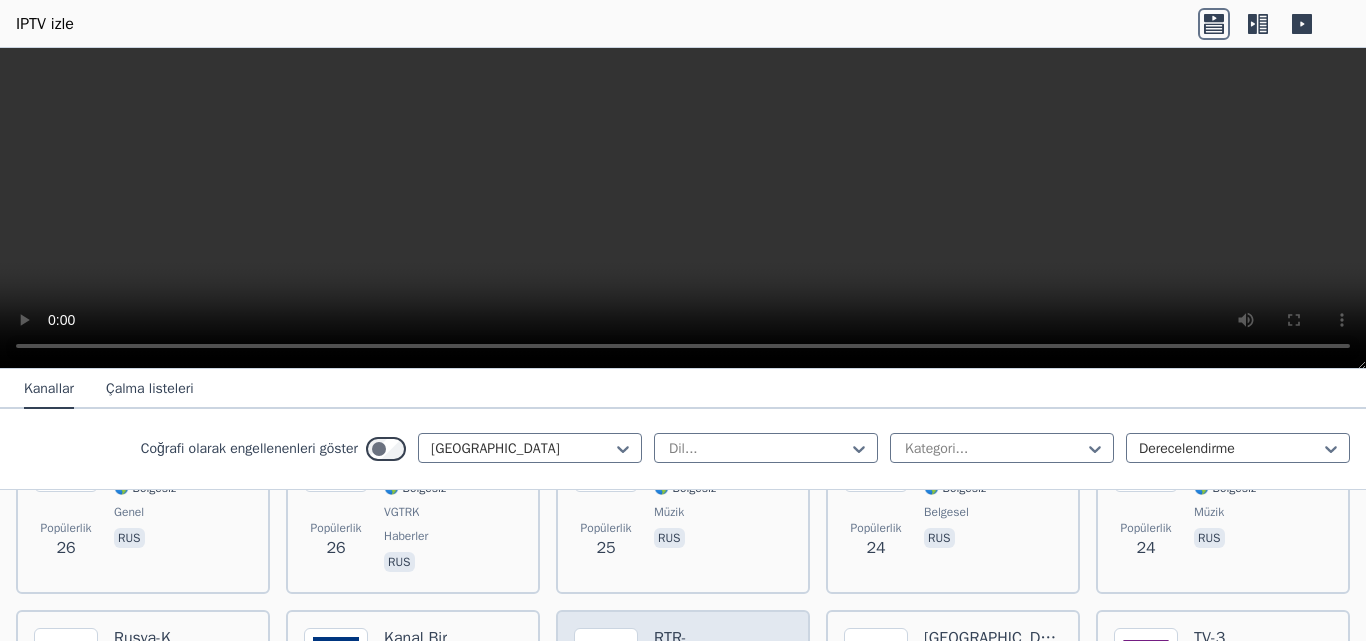 scroll, scrollTop: 4000, scrollLeft: 0, axis: vertical 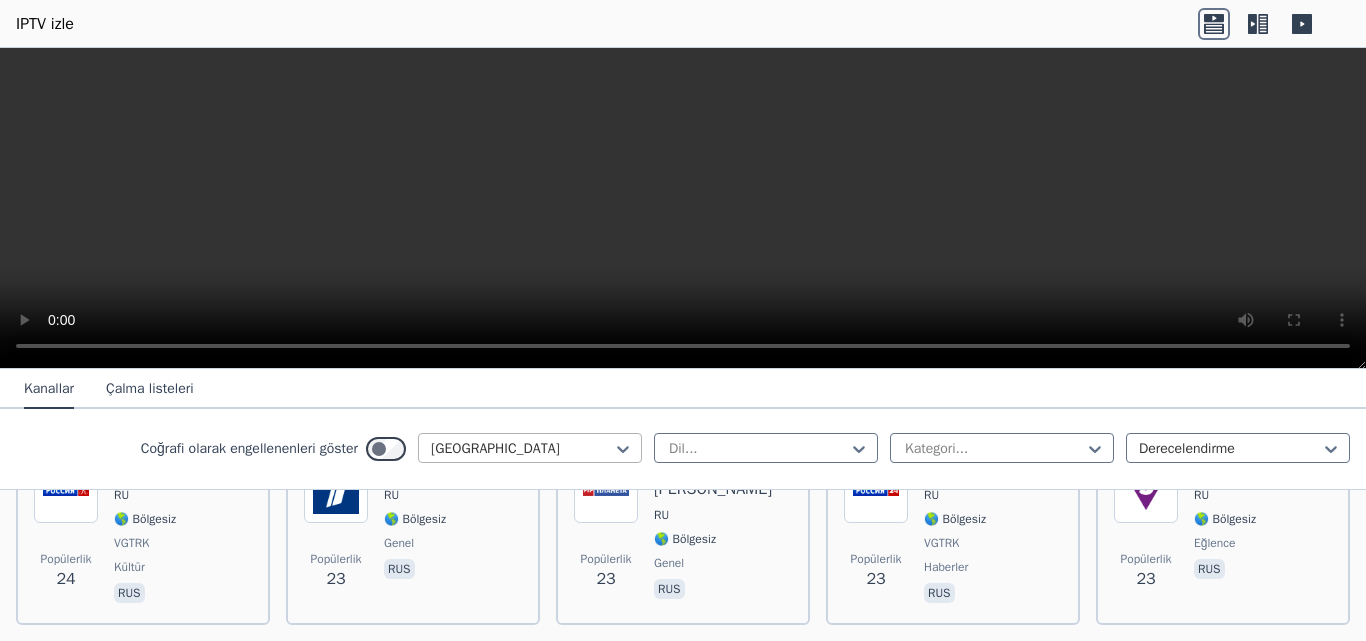 click at bounding box center (522, 449) 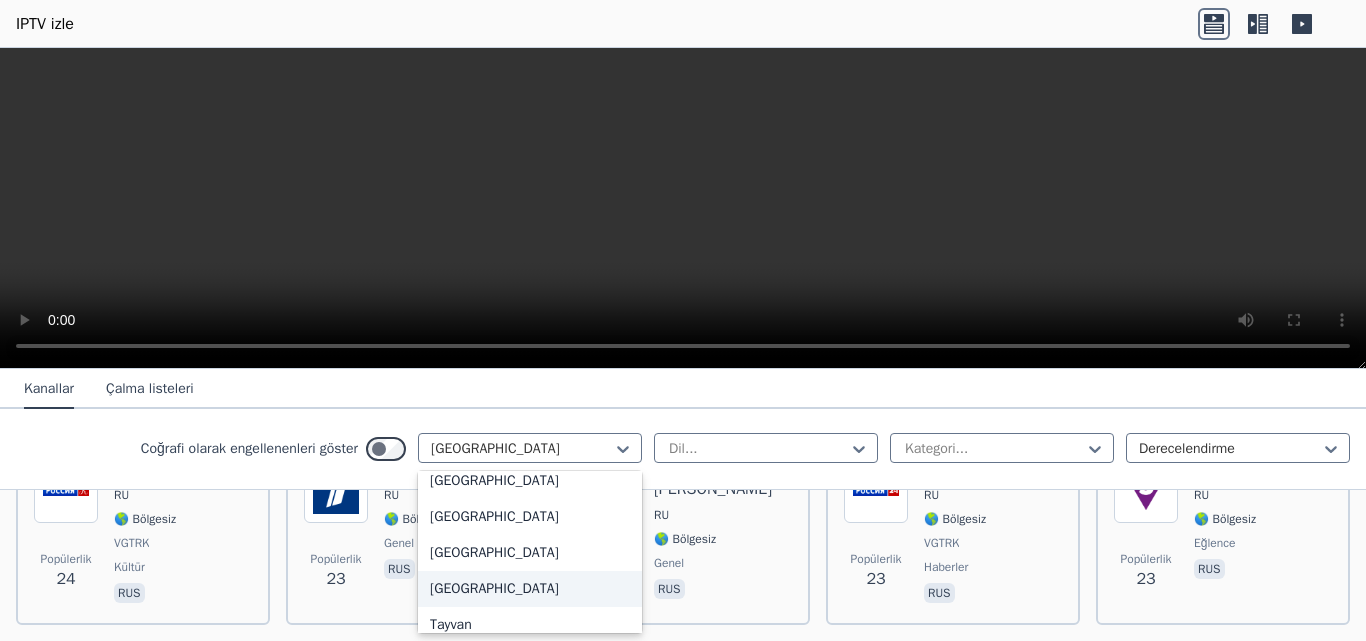 scroll, scrollTop: 6616, scrollLeft: 0, axis: vertical 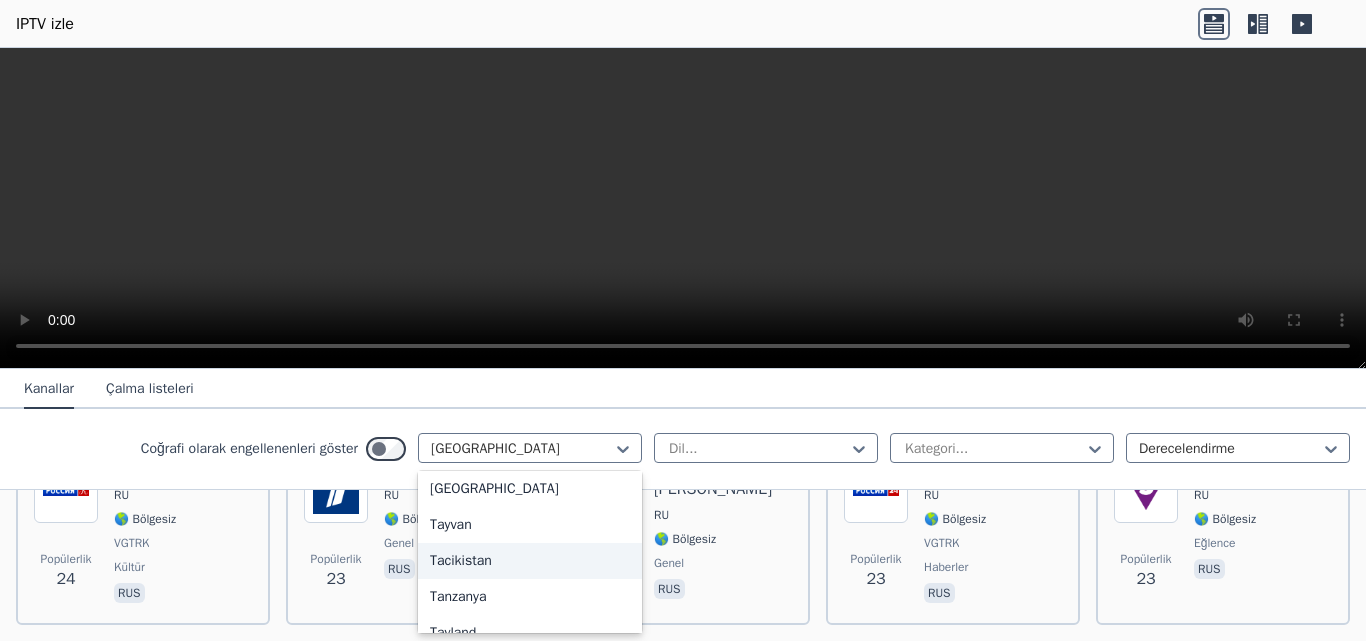 click on "Tacikistan" at bounding box center [461, 560] 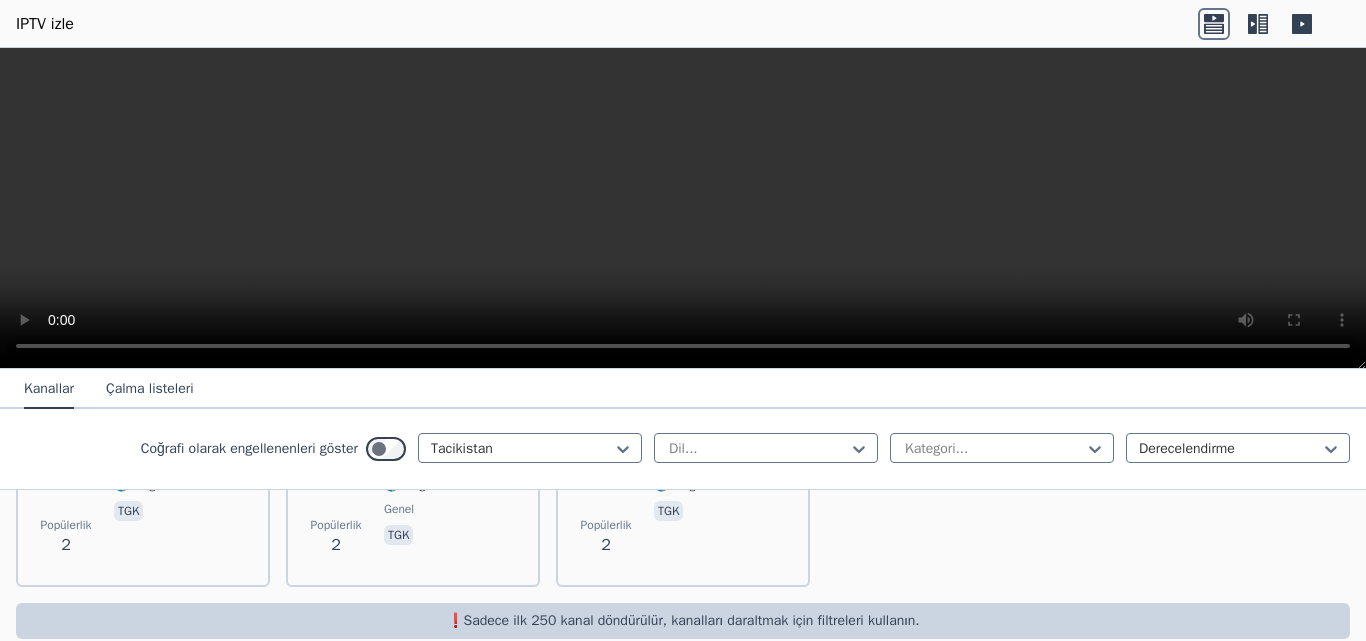scroll, scrollTop: 739, scrollLeft: 0, axis: vertical 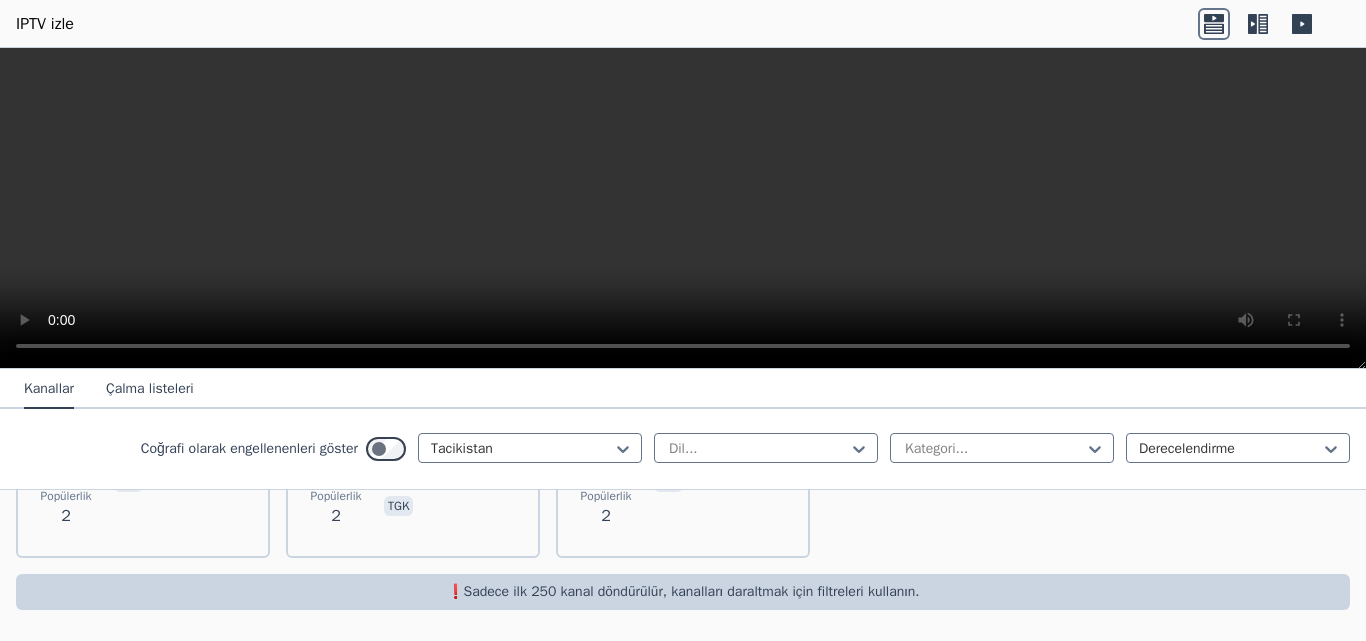 click on "❗️Sadece ilk 250 kanal döndürülür, kanalları daraltmak için filtreleri kullanın." at bounding box center (683, 591) 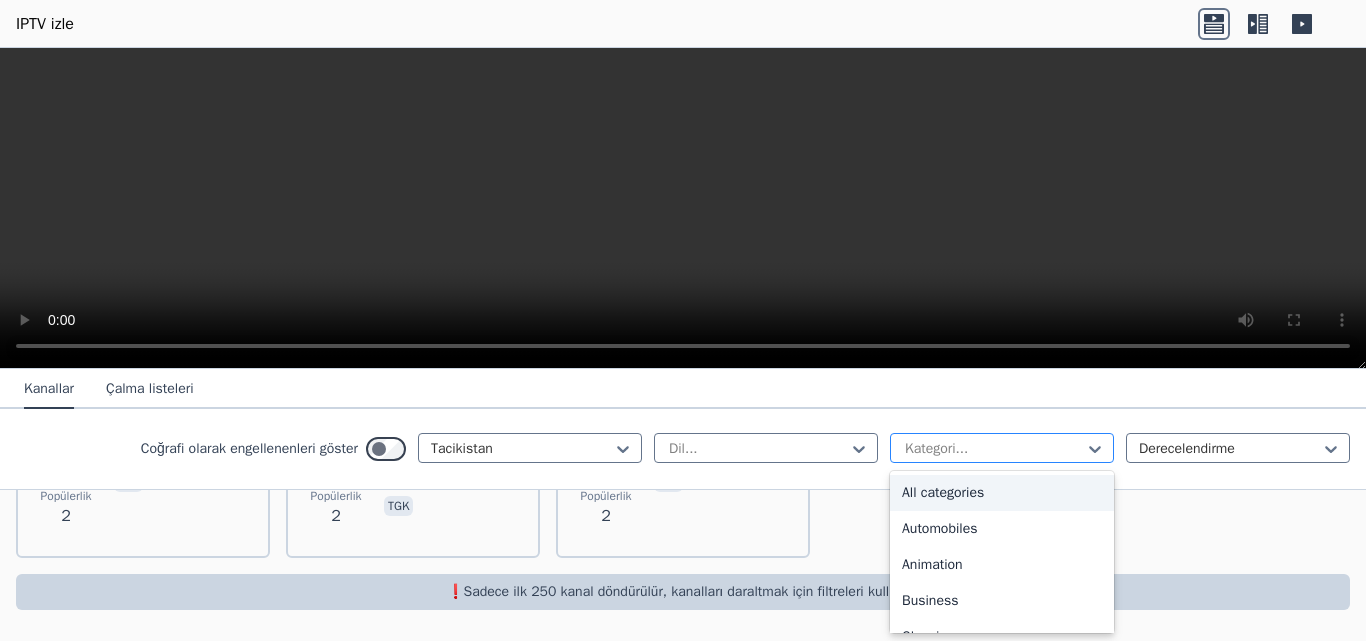 click at bounding box center (994, 449) 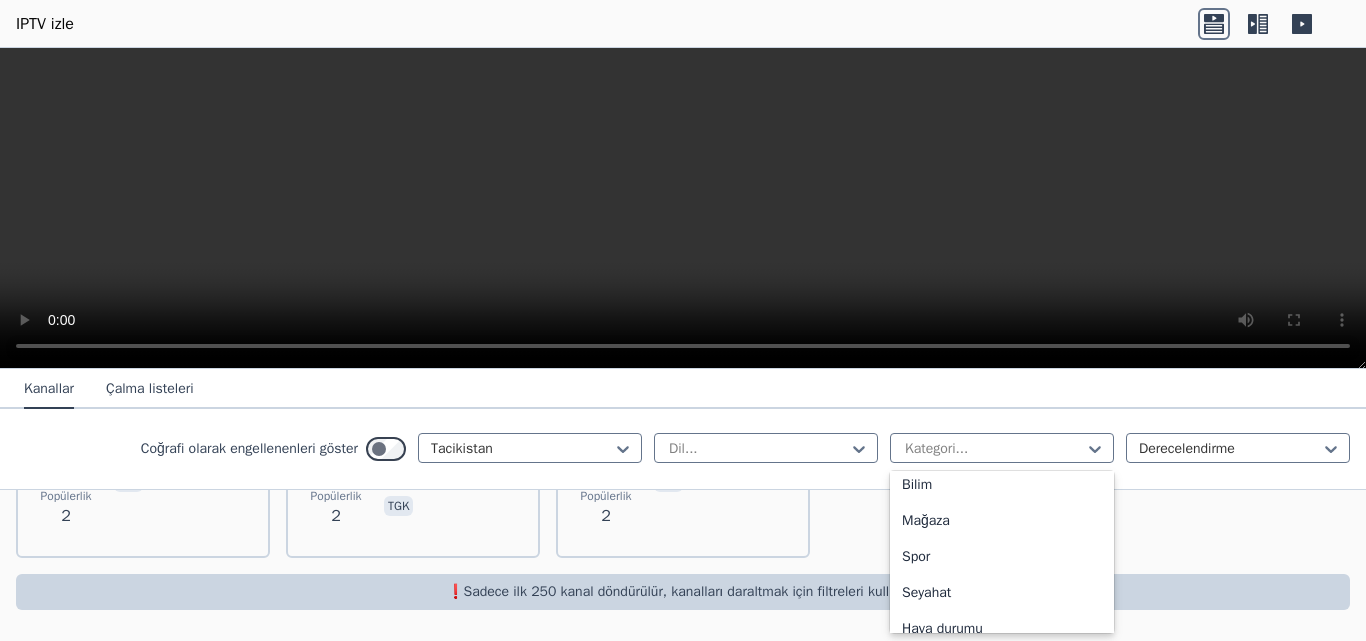 scroll, scrollTop: 817, scrollLeft: 0, axis: vertical 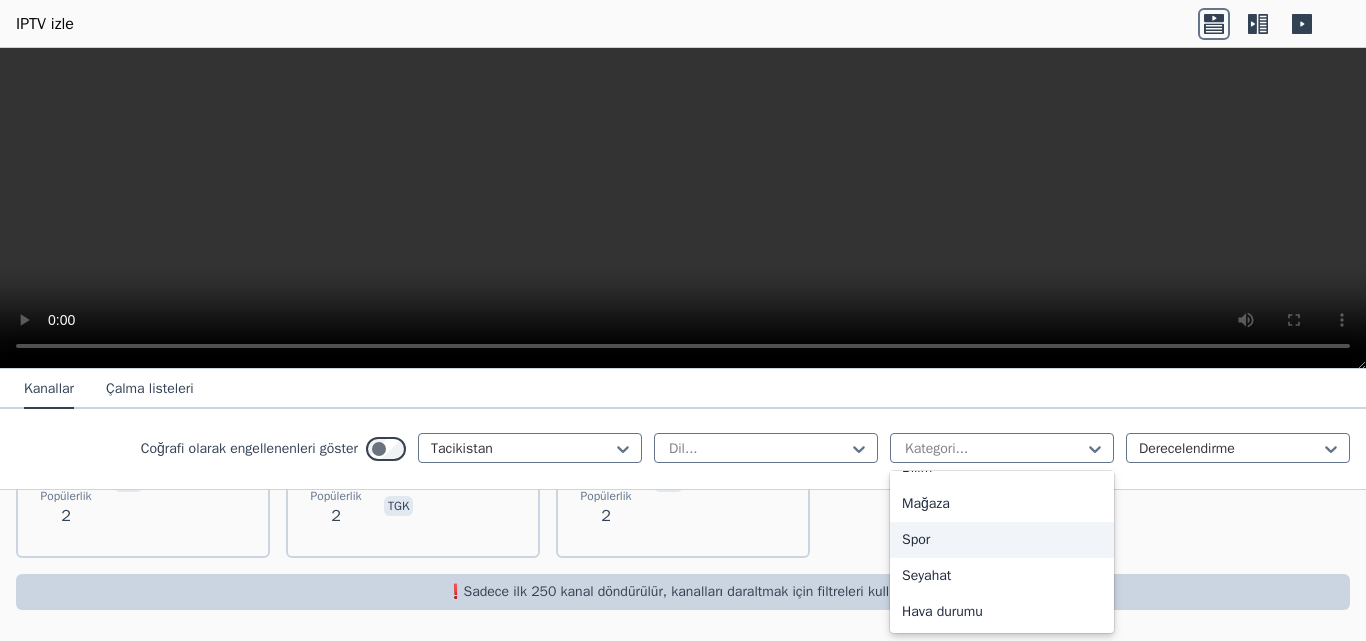 click on "Spor" at bounding box center [1002, 540] 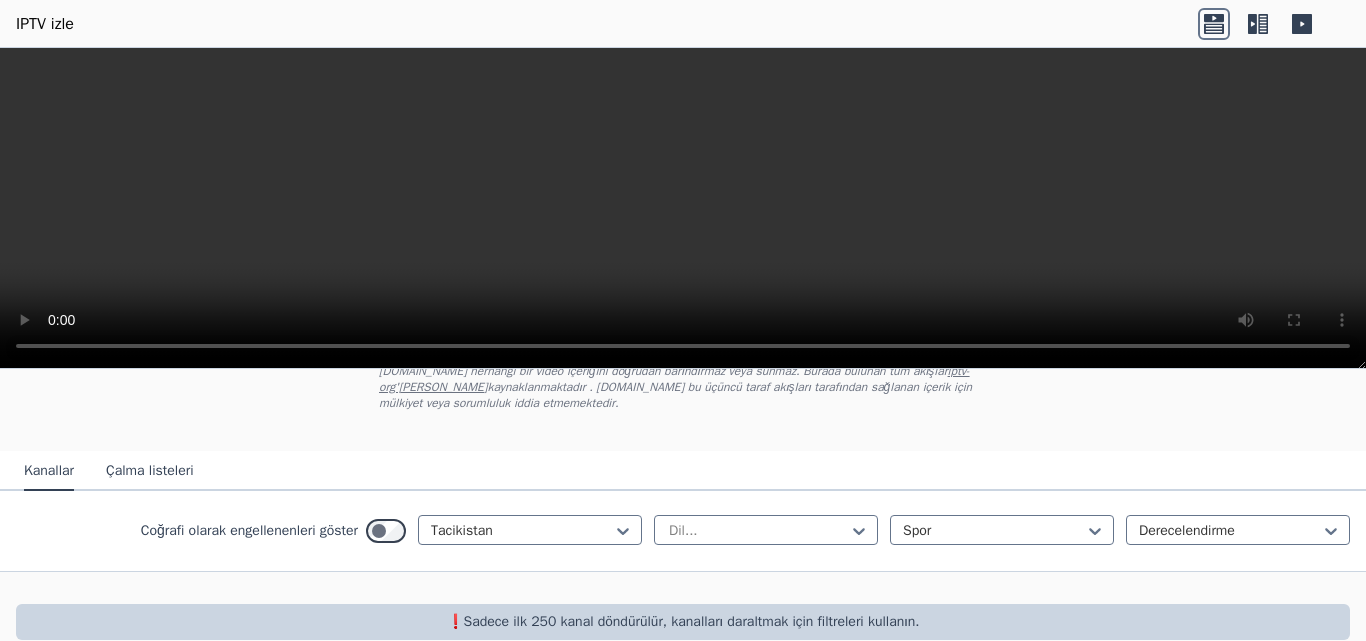 scroll, scrollTop: 167, scrollLeft: 0, axis: vertical 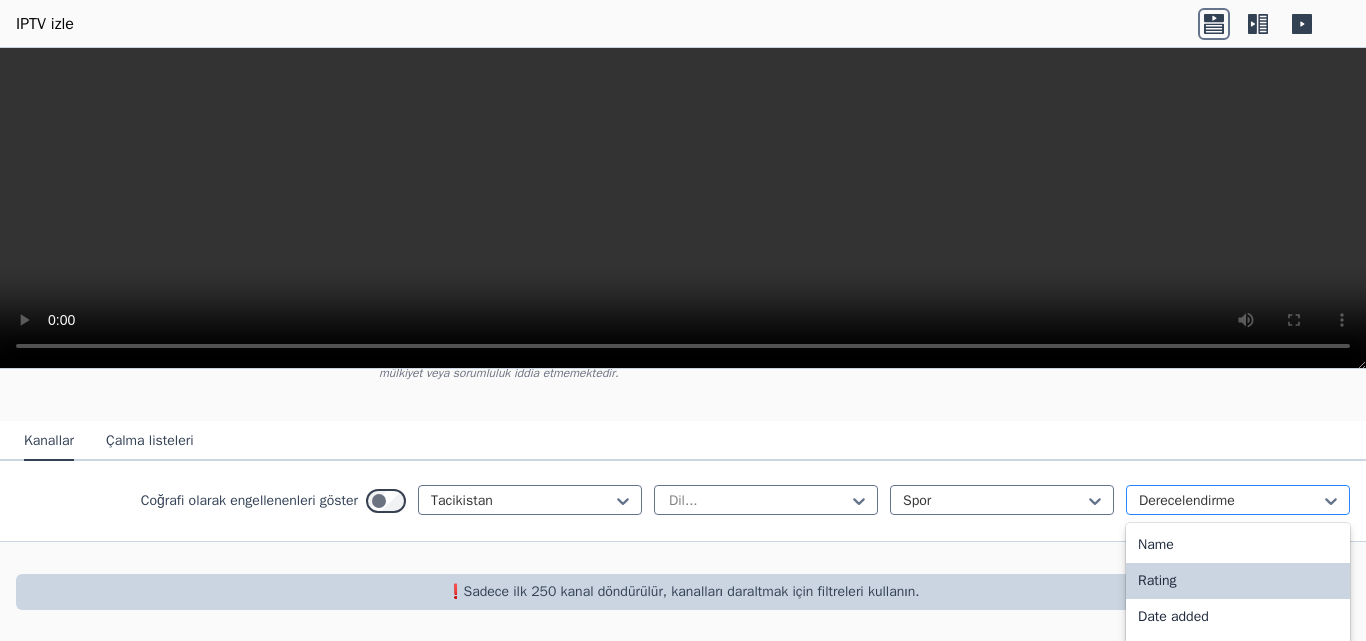 click at bounding box center [1230, 501] 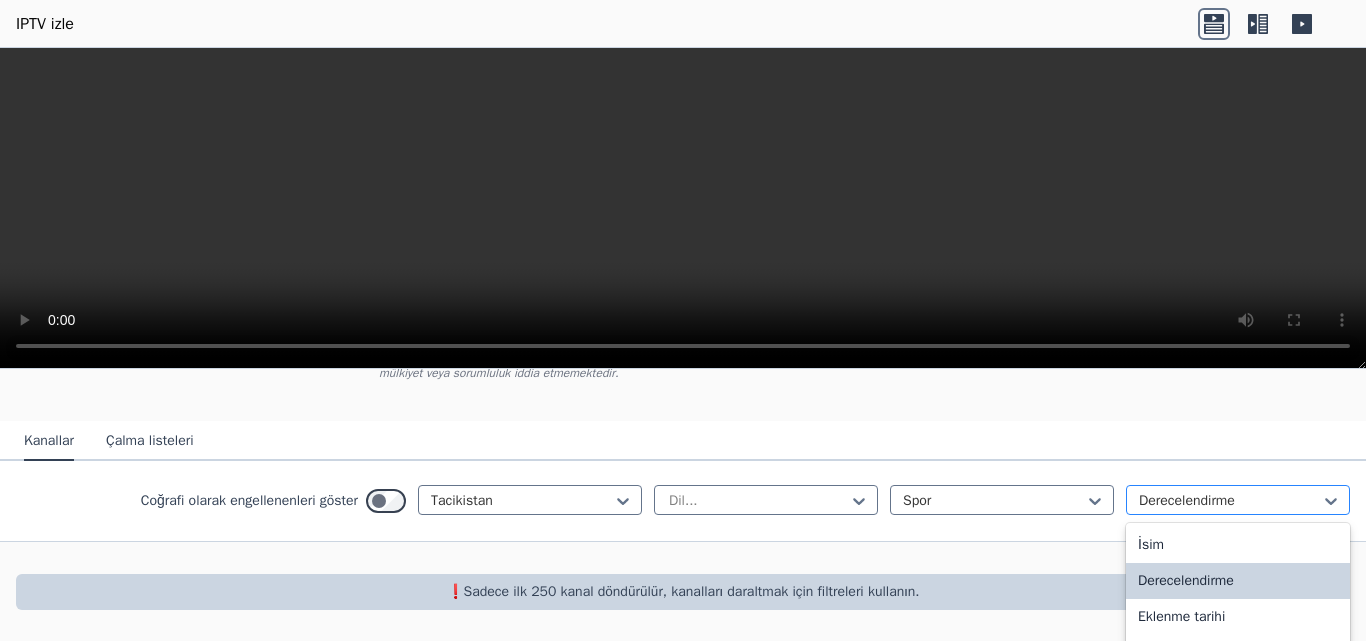 click at bounding box center [1230, 501] 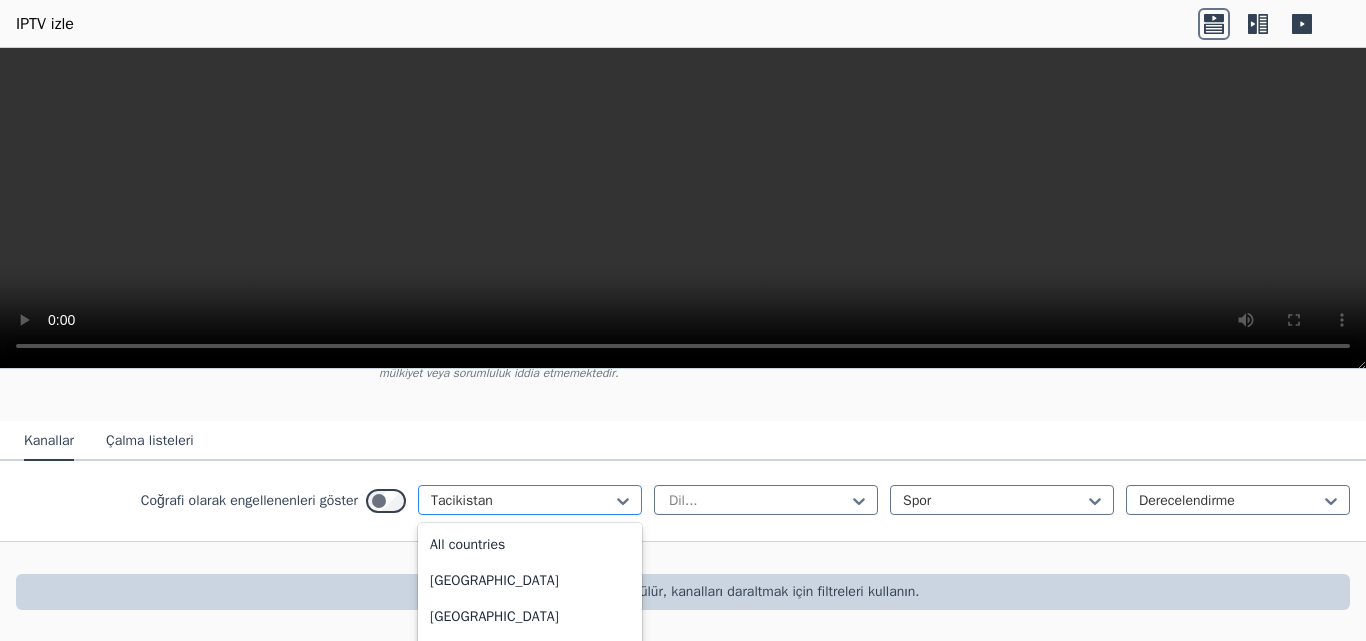 click at bounding box center [522, 501] 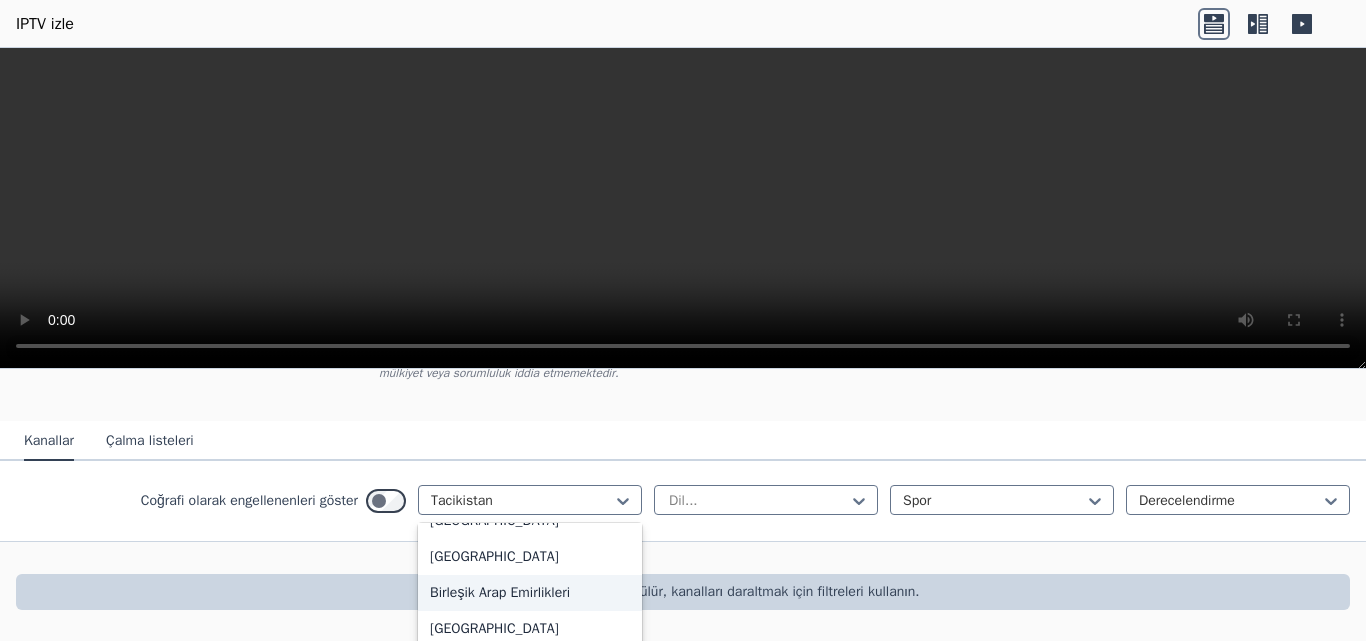scroll, scrollTop: 6896, scrollLeft: 0, axis: vertical 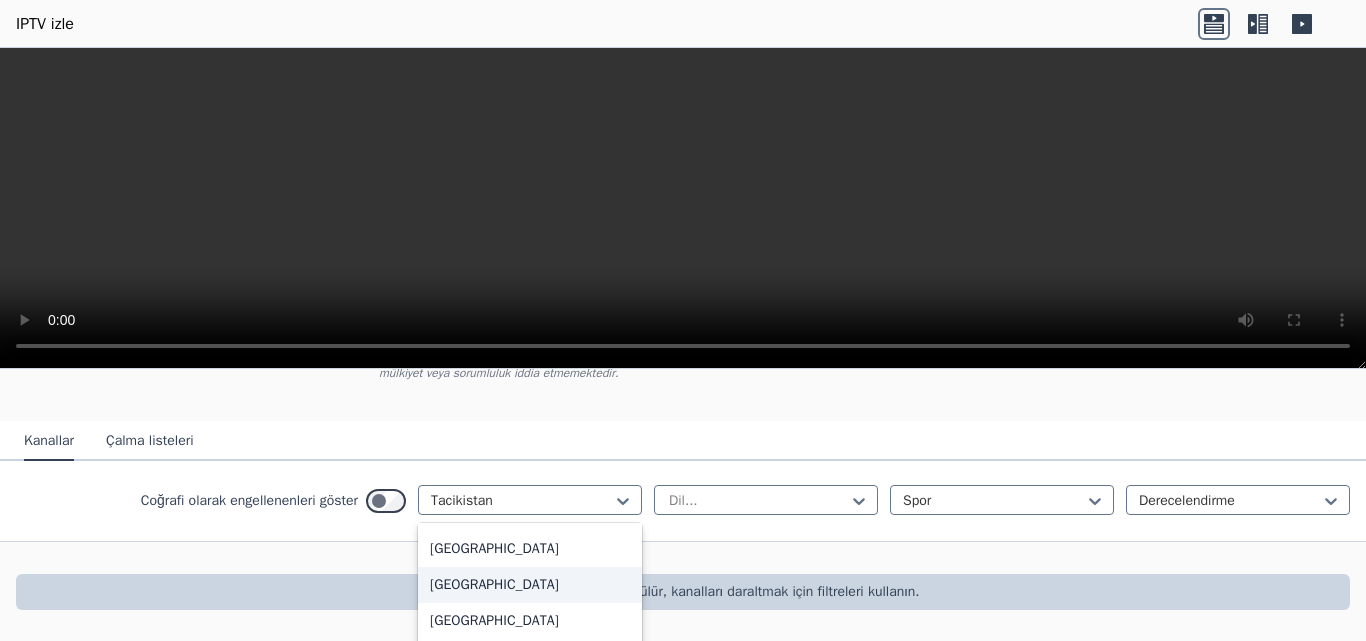 click on "[GEOGRAPHIC_DATA]" at bounding box center [494, 584] 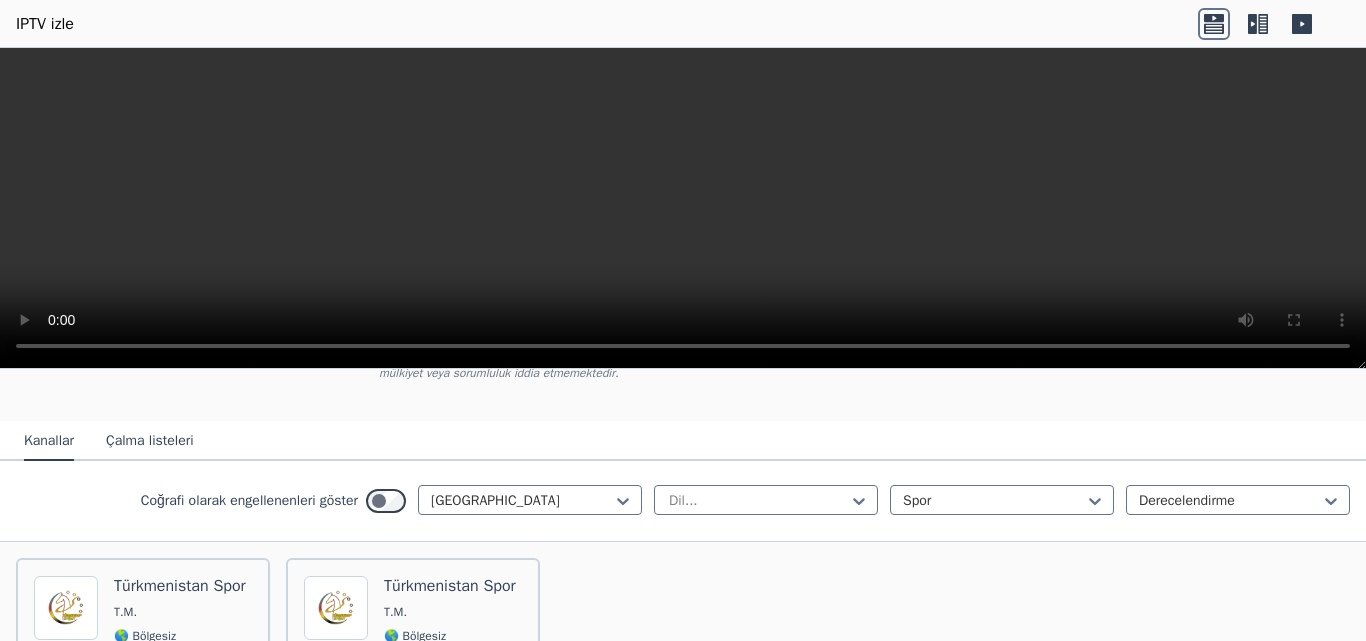 scroll, scrollTop: 267, scrollLeft: 0, axis: vertical 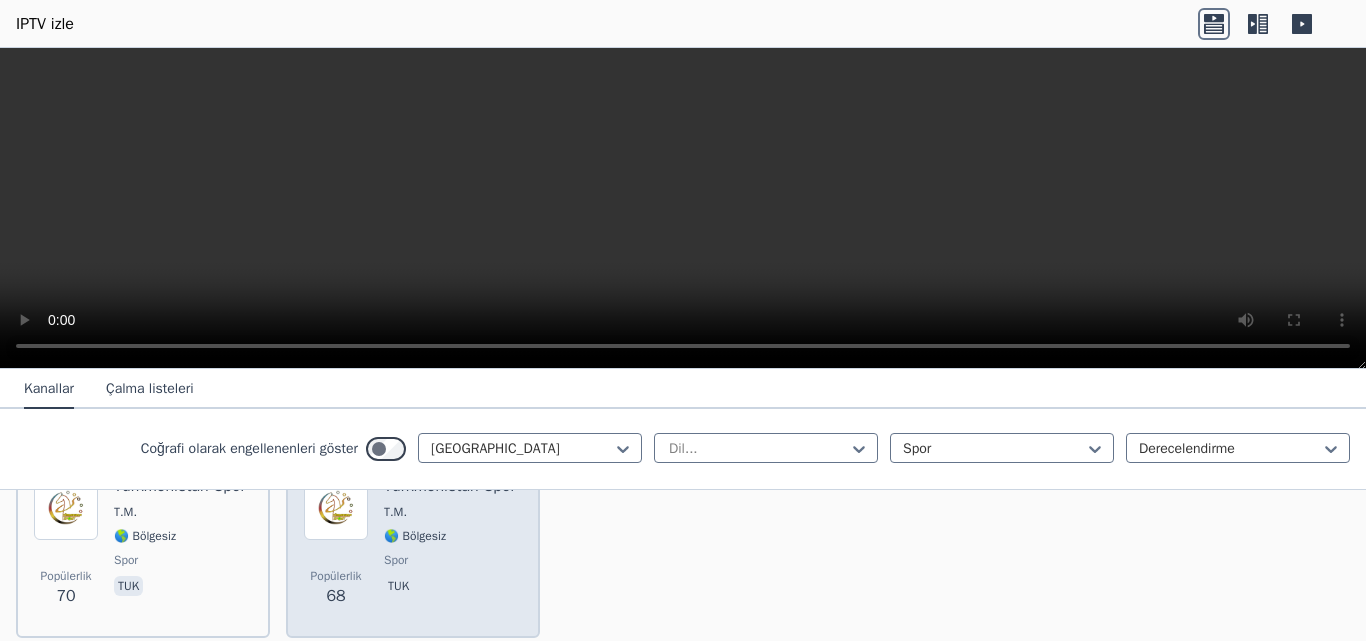click on "Türkmenistan Spor T.M. 🌎 Bölgesiz spor tuk" at bounding box center (450, 548) 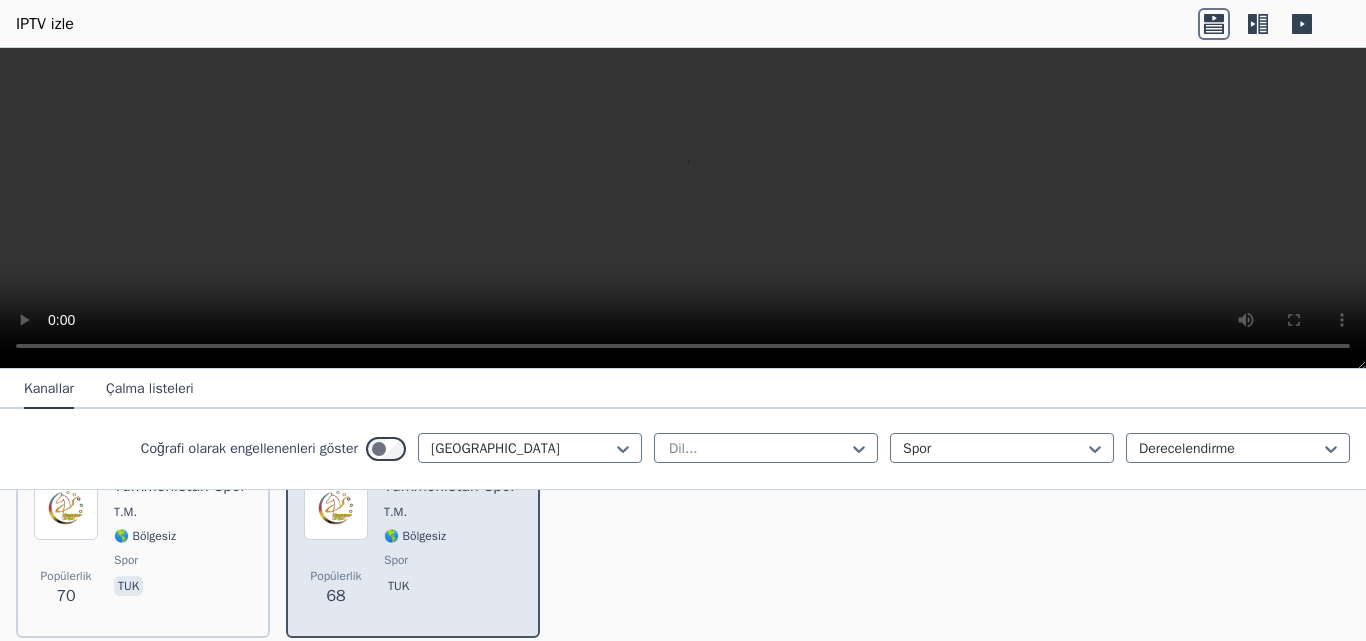 click on "T.M." at bounding box center (450, 512) 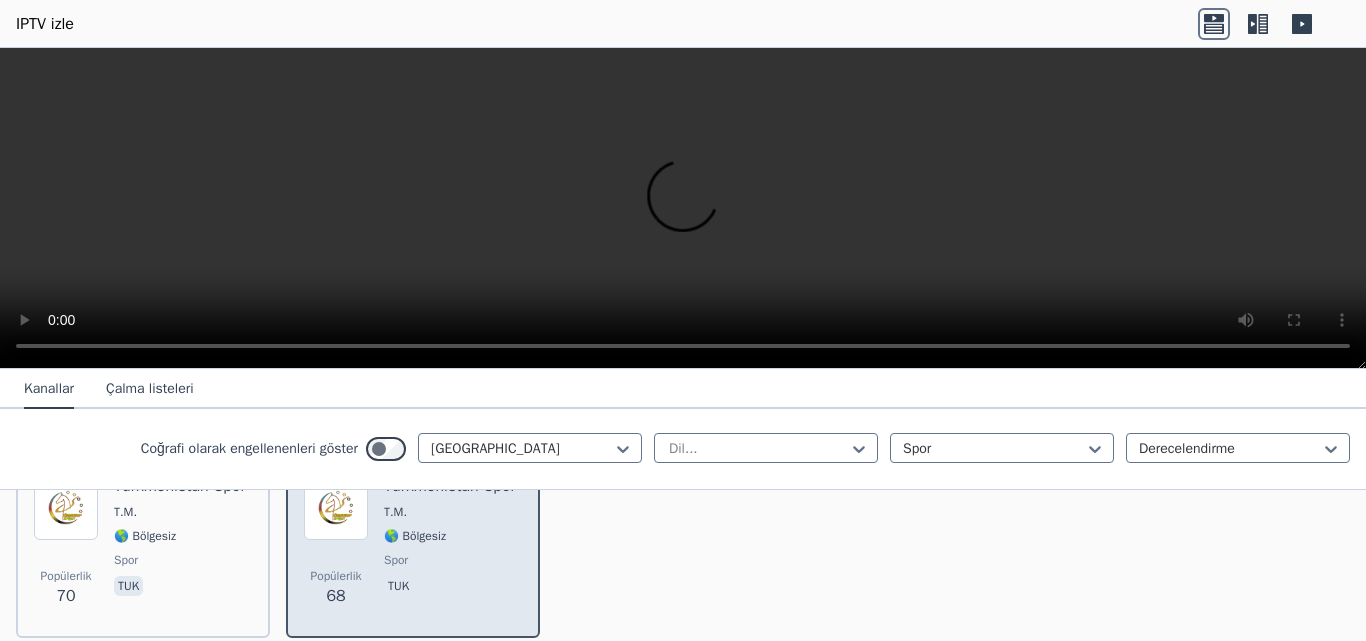 click on "T.M." at bounding box center (450, 512) 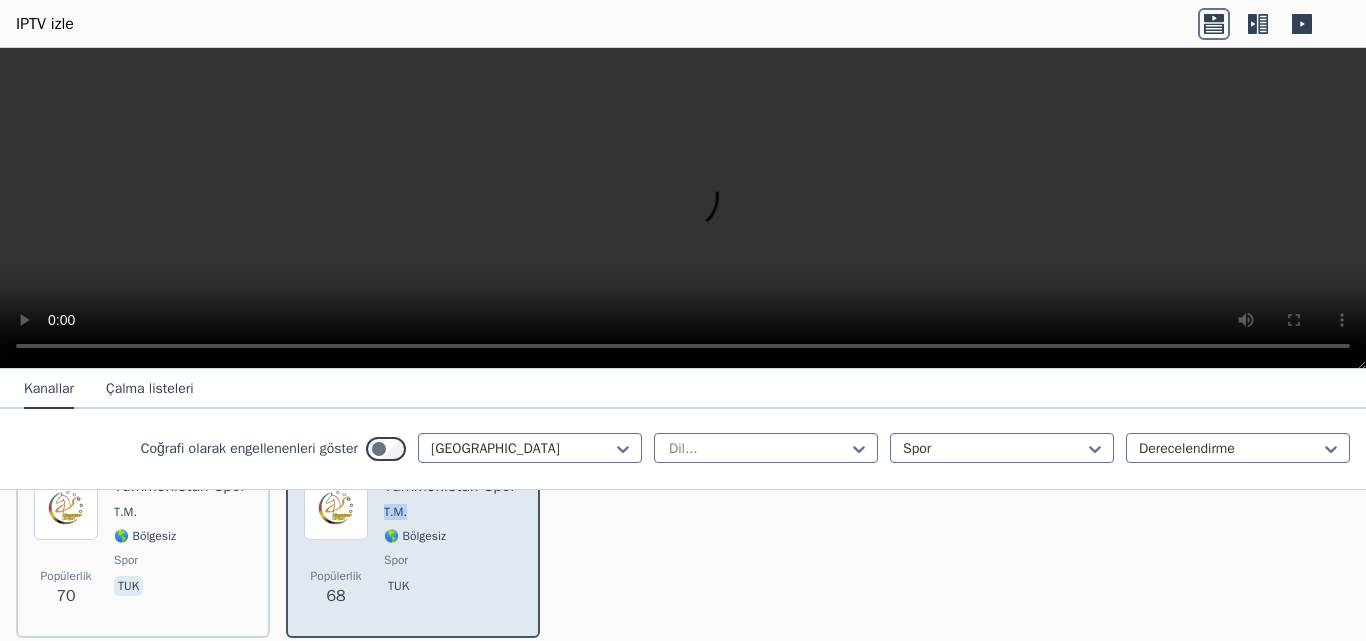click on "T.M." at bounding box center [450, 512] 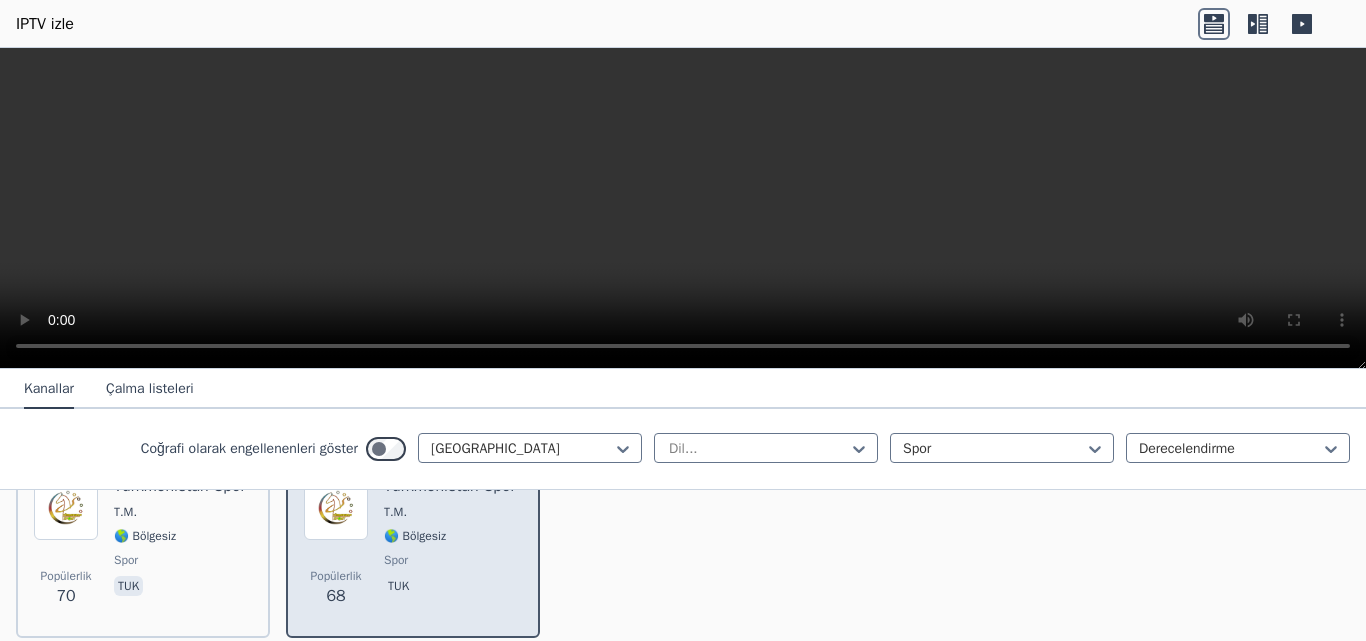 click on "Türkmenistan Spor T.M. 🌎 Bölgesiz spor tuk" at bounding box center [450, 548] 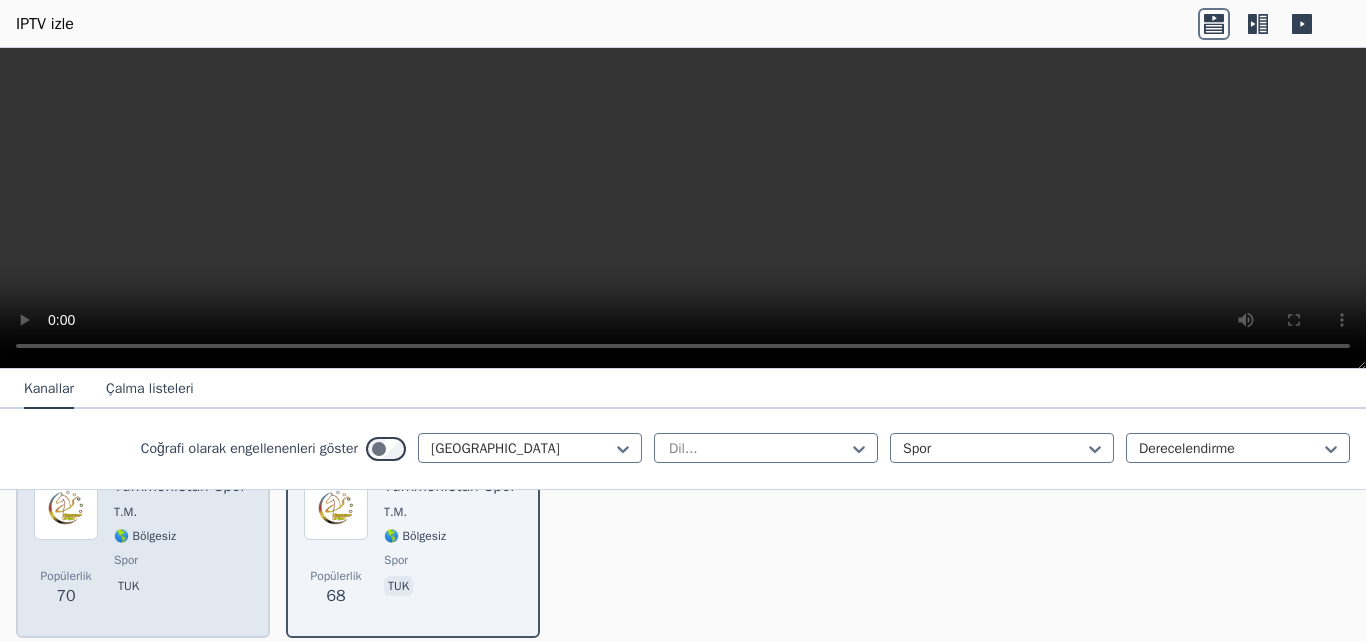 click on "Popülerlik 70" at bounding box center (66, 548) 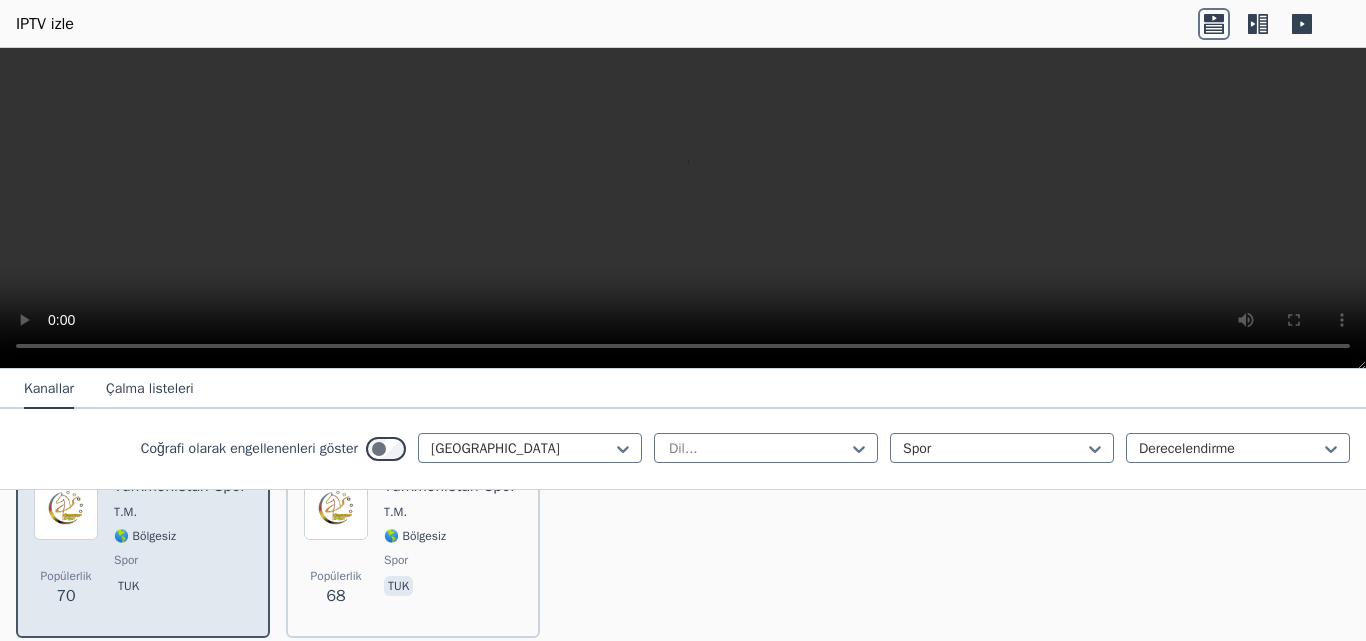 click on "Popülerlik 70" at bounding box center (66, 548) 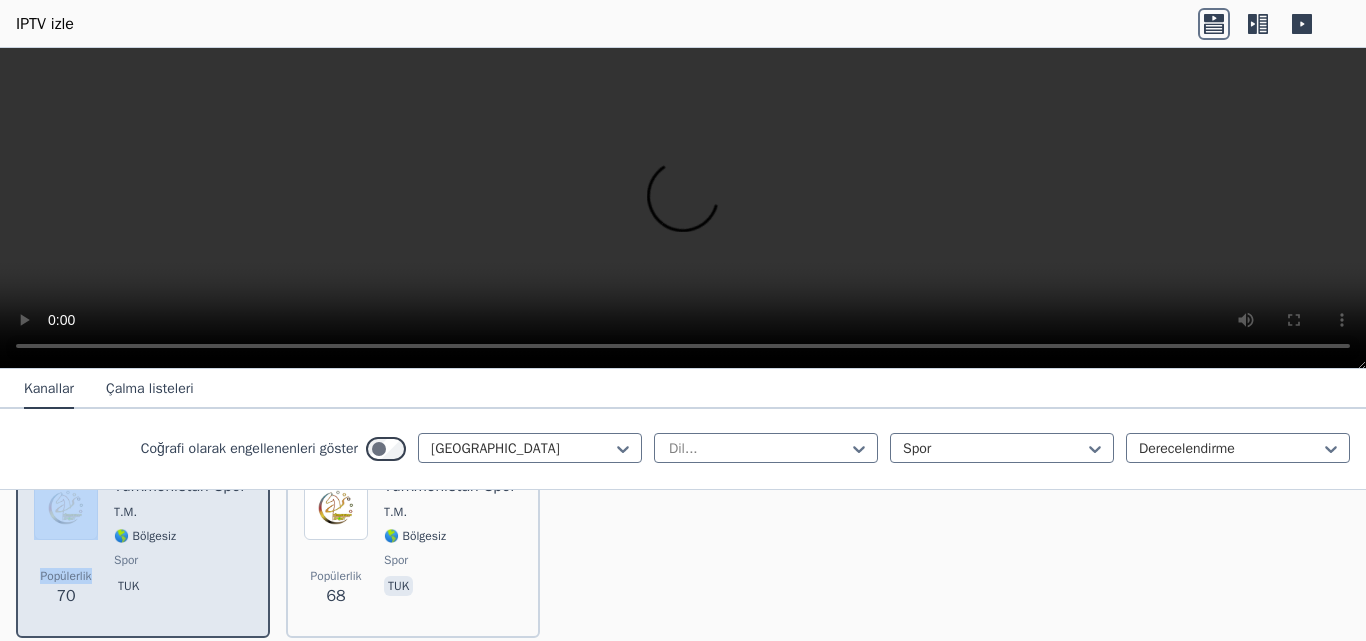 click on "Popülerlik 70" at bounding box center (66, 548) 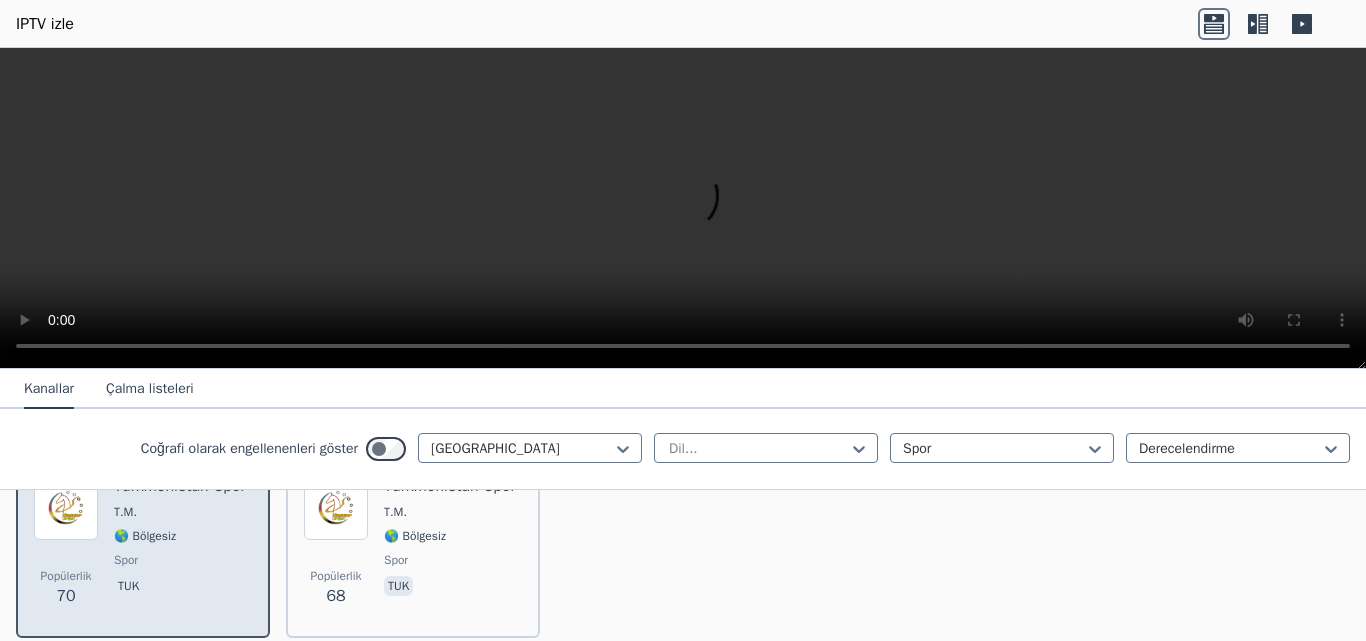 click on "Türkmenistan Spor T.M. 🌎 Bölgesiz spor tuk" at bounding box center [180, 548] 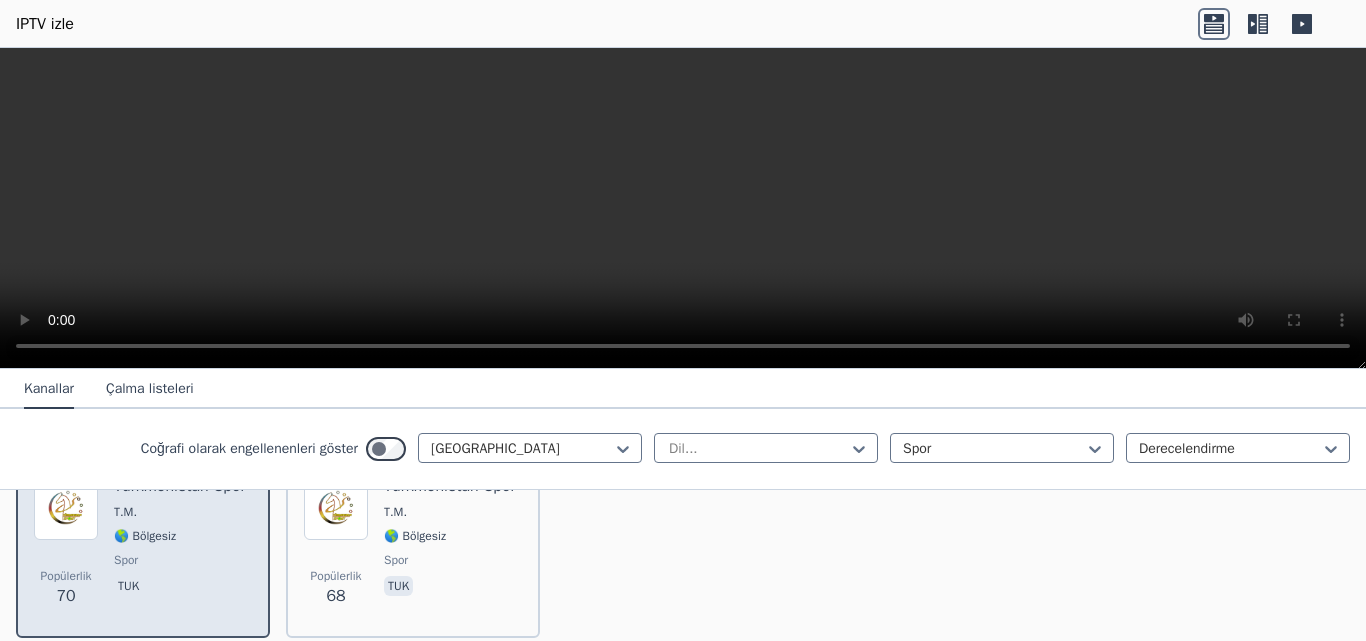 click on "Türkmenistan Spor T.M. 🌎 Bölgesiz spor tuk" at bounding box center (180, 548) 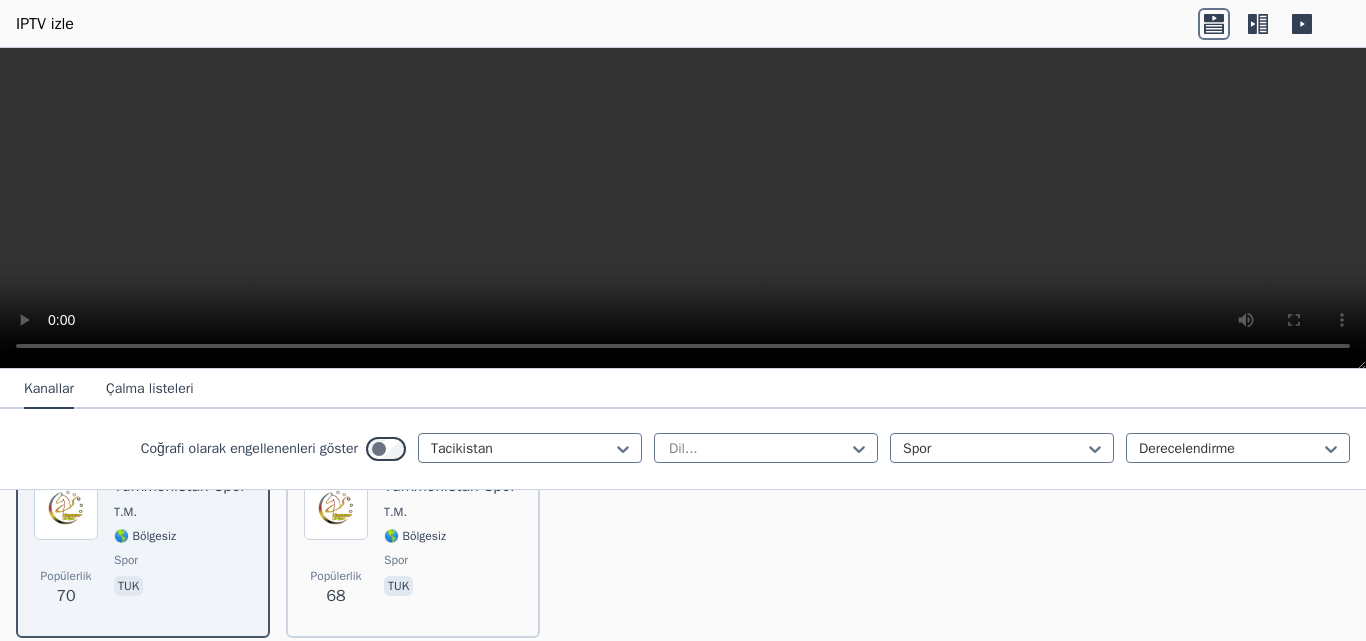 scroll, scrollTop: 167, scrollLeft: 0, axis: vertical 